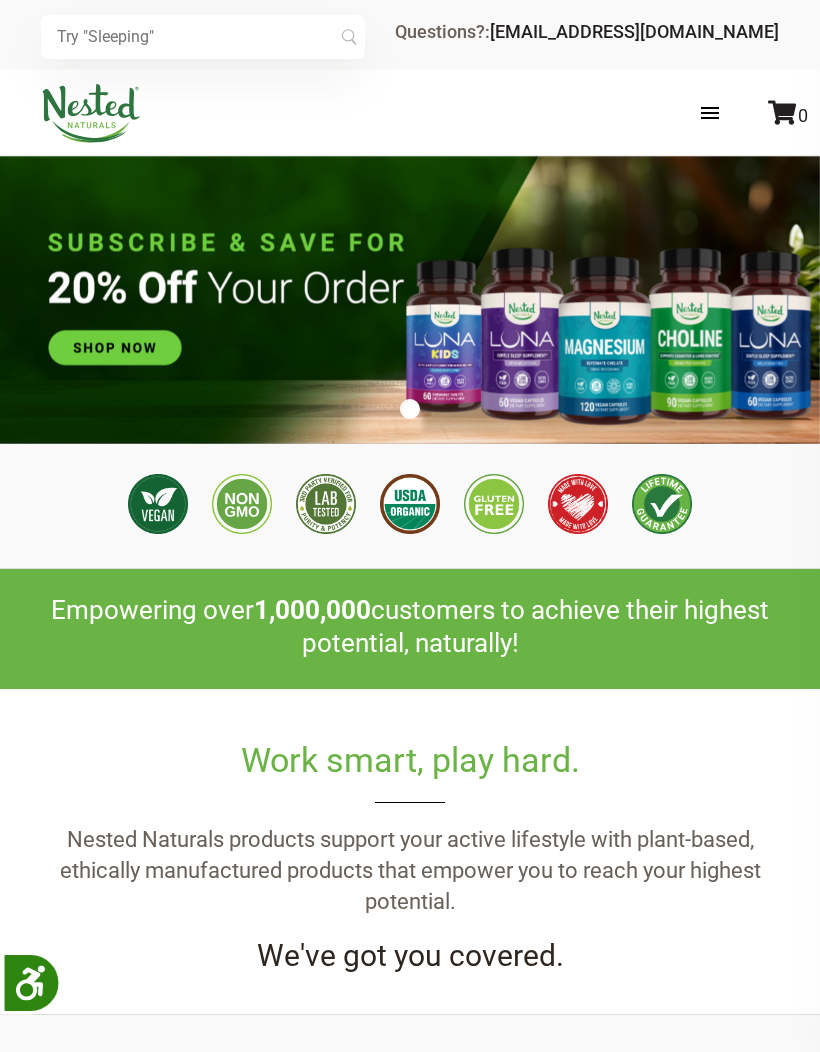 scroll, scrollTop: 0, scrollLeft: 0, axis: both 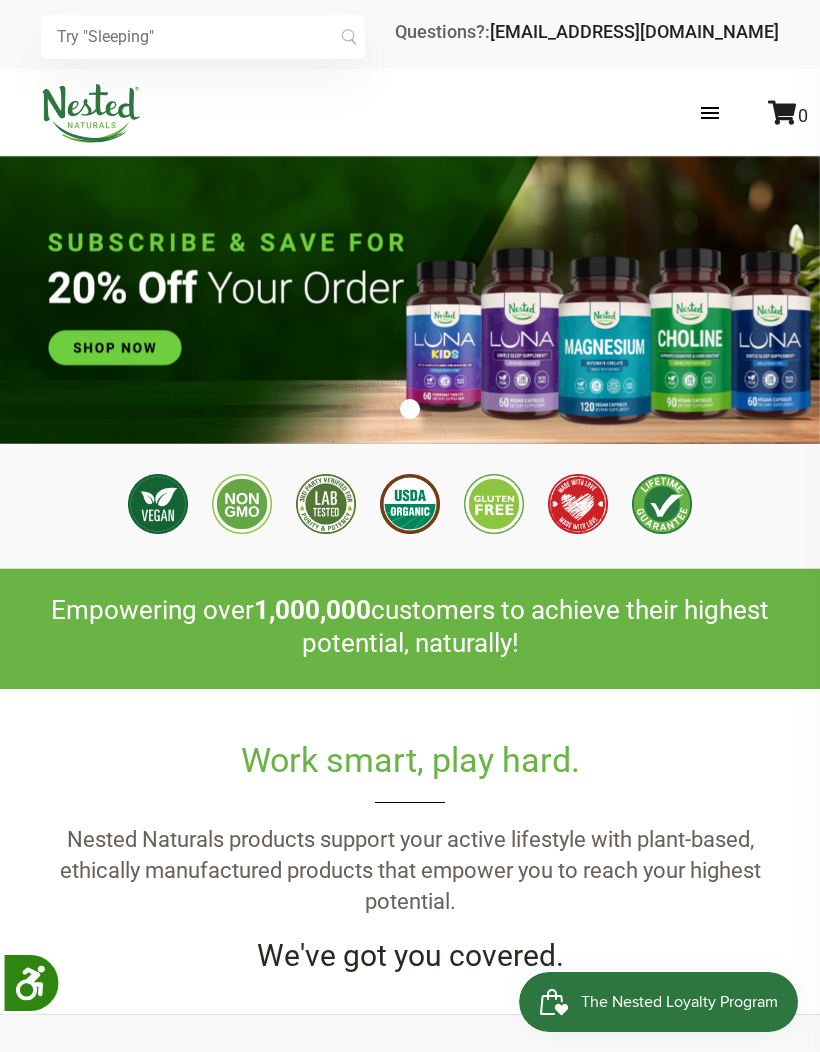 click on "Store
Healthy Aging
Super Greens
D-Mannose
Choline
Restful Sleep
LUNA Sleep Supplement
LUNA Melatonin Free
LUNA Kids Sleep Aid
Magnesium
5-HTP
Vitality
Super Greens
Stress Relief
Magnesium
5-HTP
Healthy Aging Bundles
Restful Sleep Bundle
Store
Healthy Aging
Super Greens
D-Mannose
Choline
Restful Sleep
LUNA Sleep Supplement
LUNA Melatonin Free
LUNA Kids Sleep Aid
Magnesium
5-HTP
Vitality
Super Greens
Stress Relief
Magnesium
5-HTP
Healthy Aging Bundles
Restful Sleep Bundle
Nested Rewards
Blog
Wholesale
Contact Us
0
0" at bounding box center [410, 113] 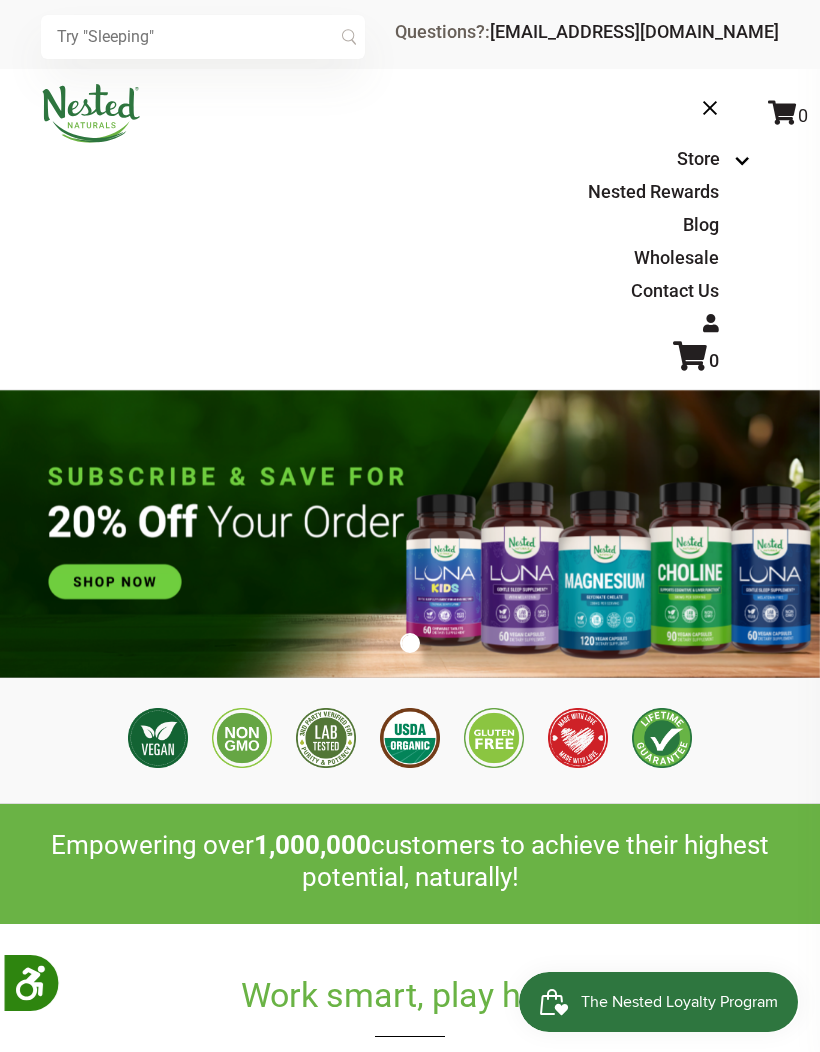 scroll, scrollTop: 0, scrollLeft: 789, axis: horizontal 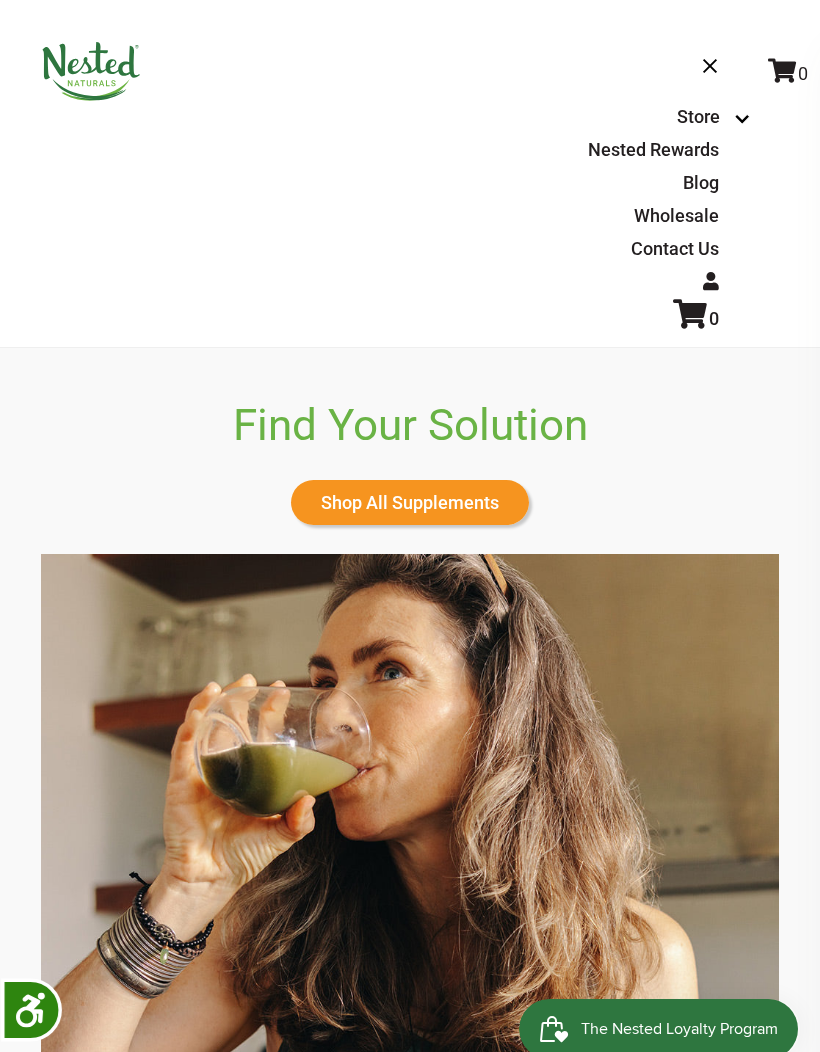 click on "Shop All Supplements" at bounding box center [410, 475] 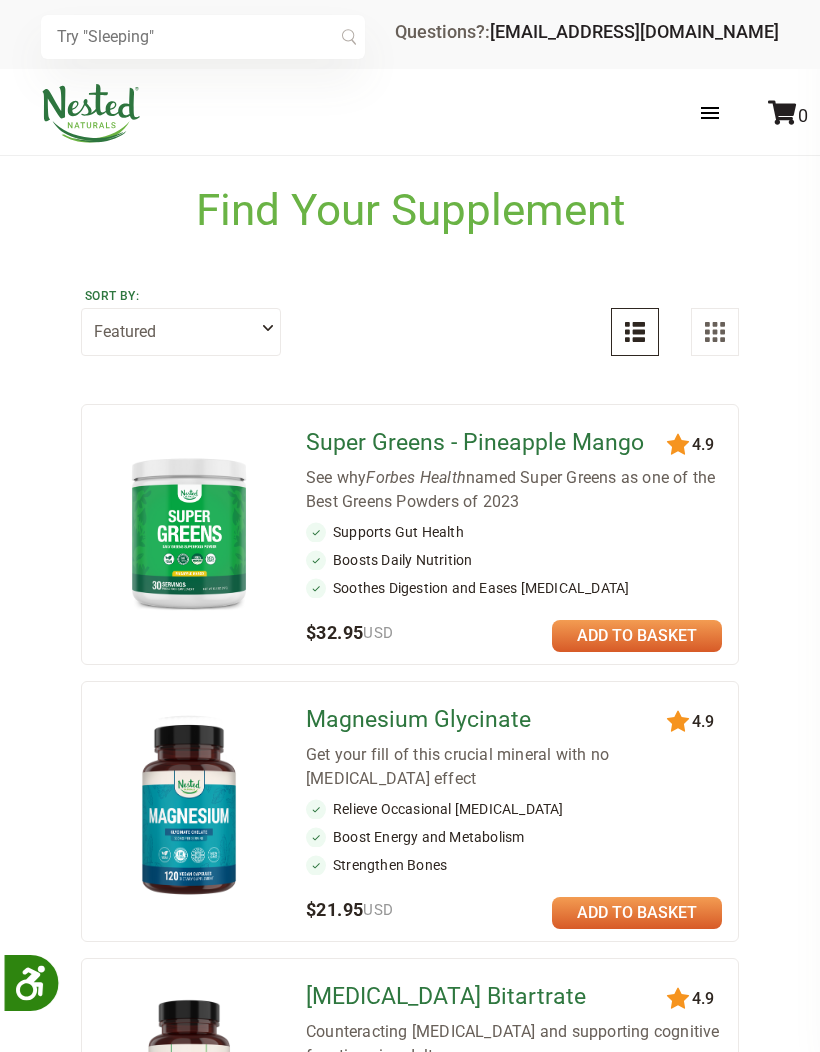 scroll, scrollTop: 0, scrollLeft: 0, axis: both 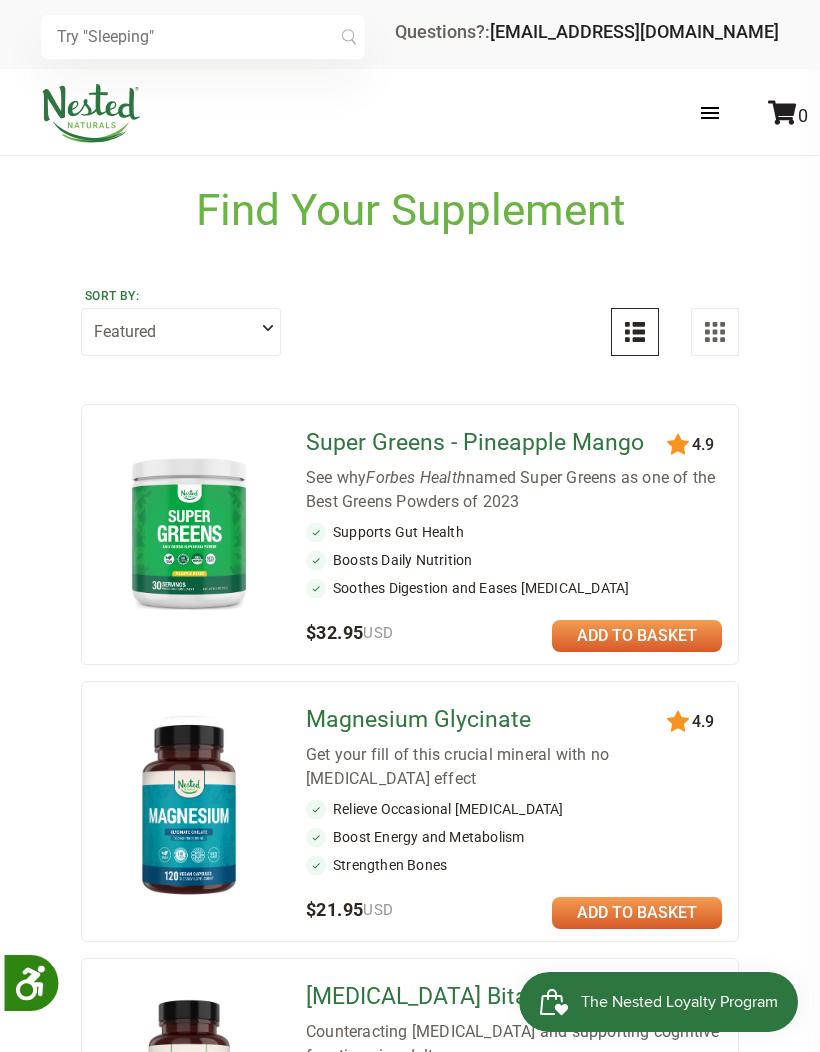 click at bounding box center (203, 37) 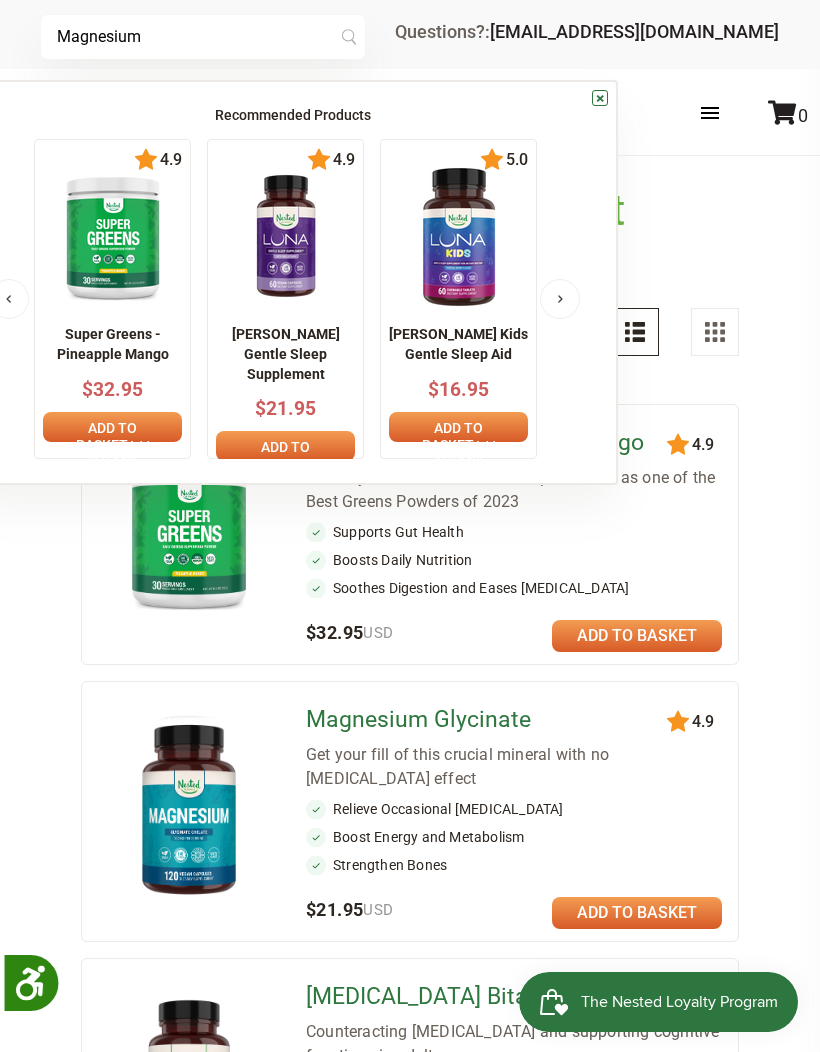 type on "Magnesium" 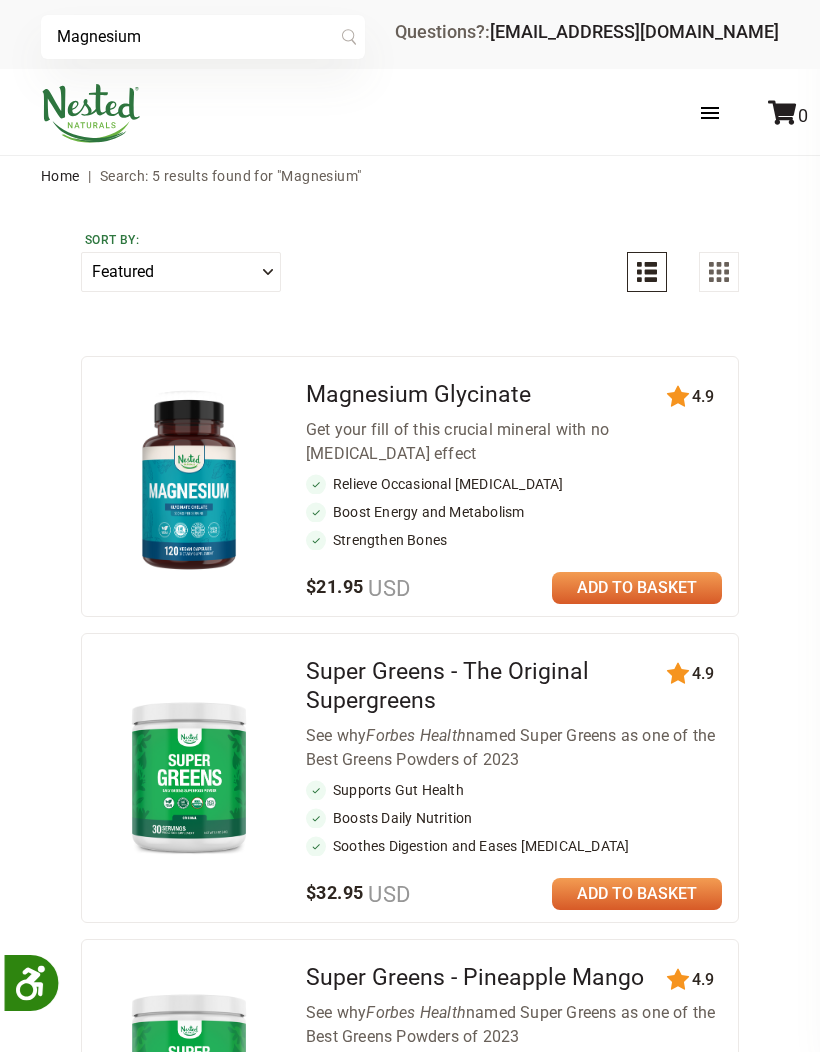 scroll, scrollTop: 0, scrollLeft: 0, axis: both 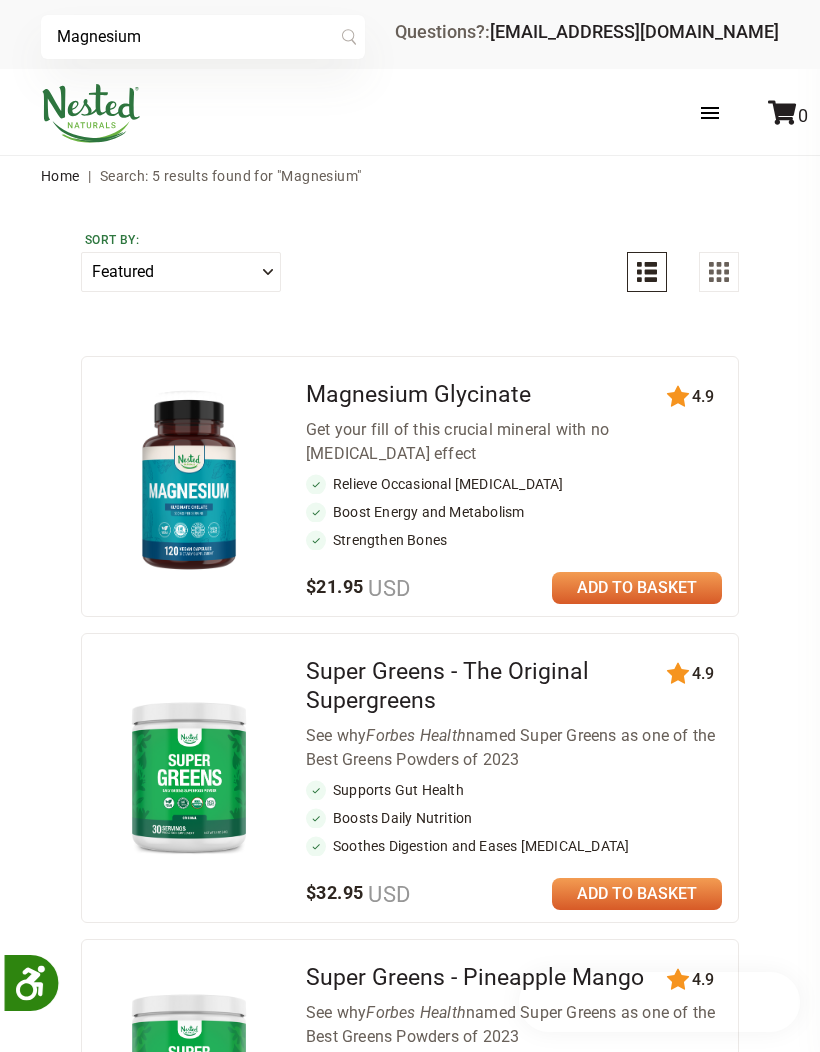 click on "Magnesium
Search
Sort by:
Featured
Highest Rated
Best-Selling
Alphabetically
Newest First
111
4.9
Magnesium Glycinate" at bounding box center (410, 947) 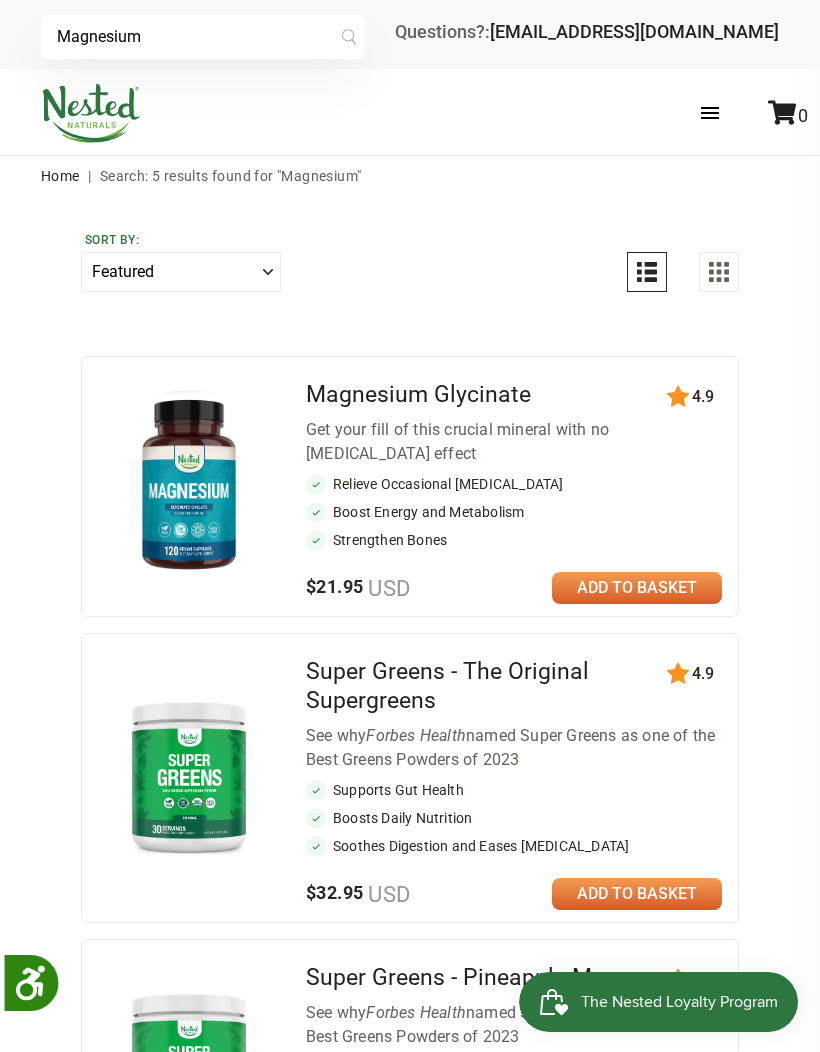 scroll, scrollTop: 0, scrollLeft: 0, axis: both 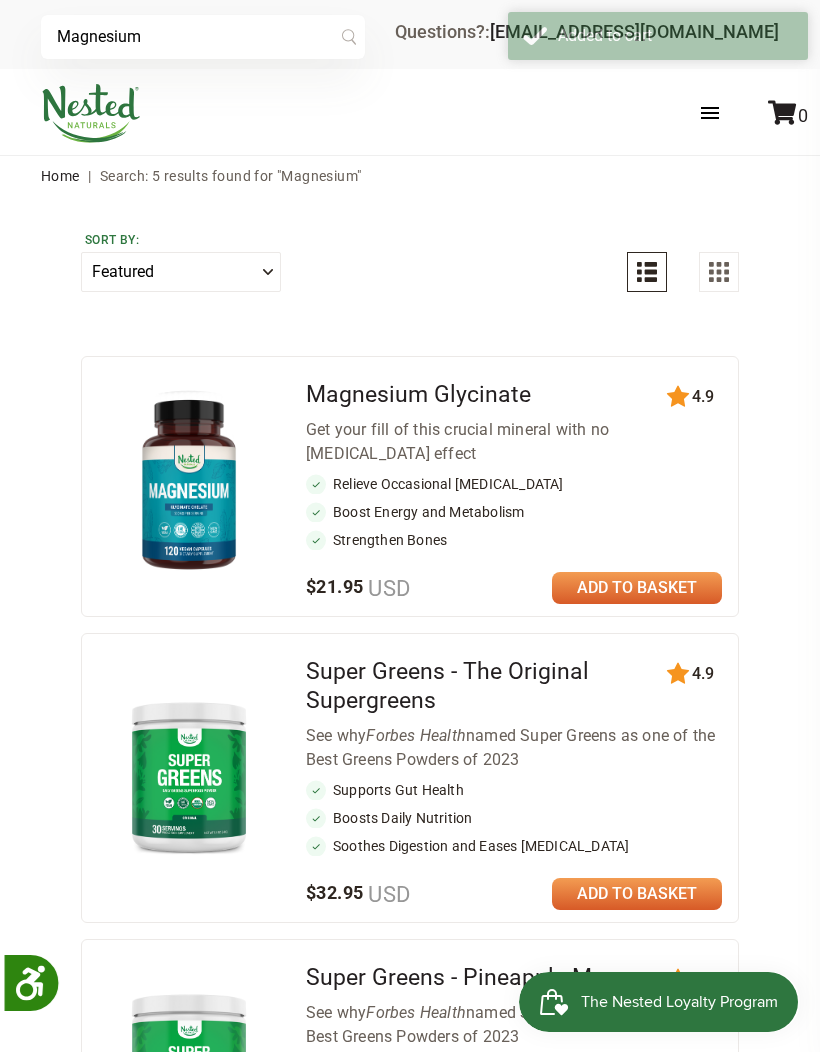 click on "0" at bounding box center [788, 115] 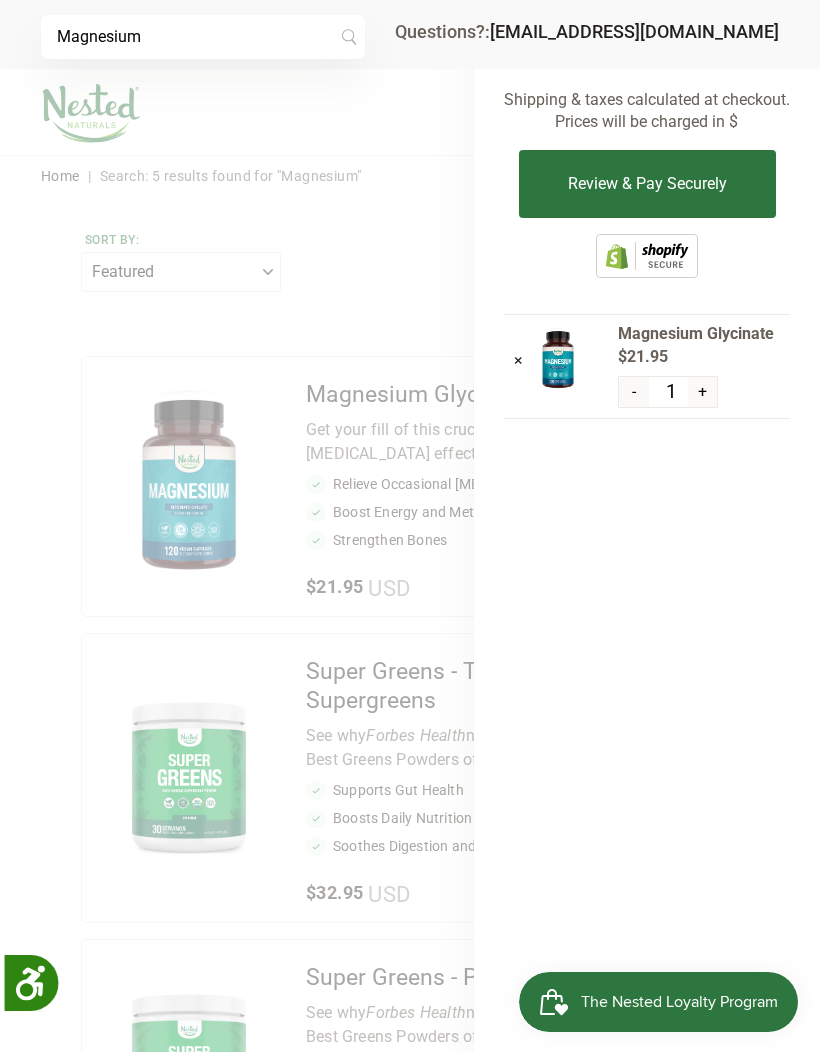 click on "+" at bounding box center (702, 392) 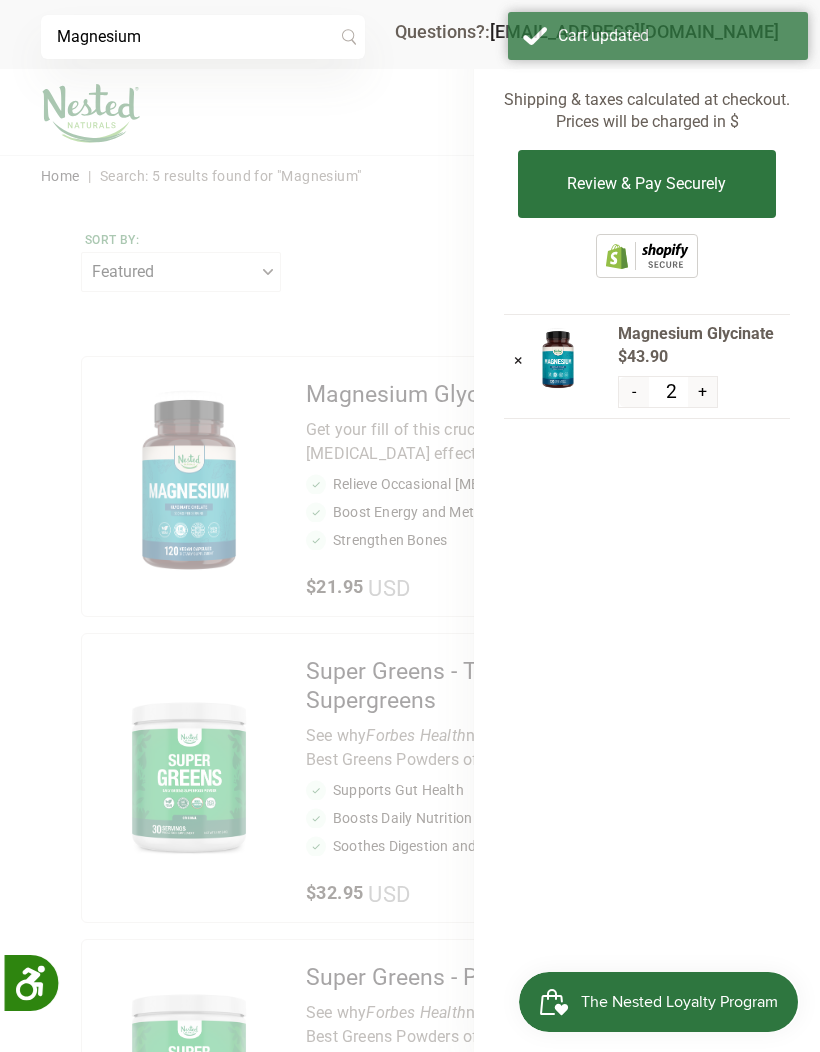click on "+" at bounding box center [702, 392] 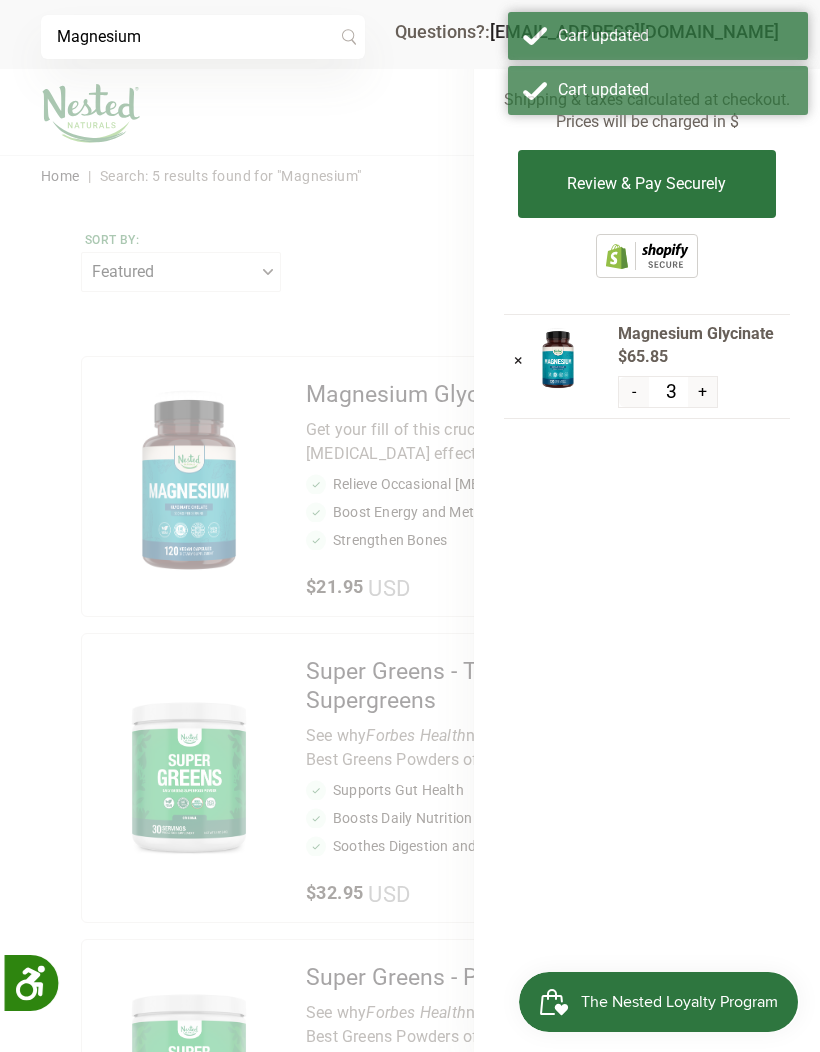 click on "Review & Pay Securely" at bounding box center (646, 184) 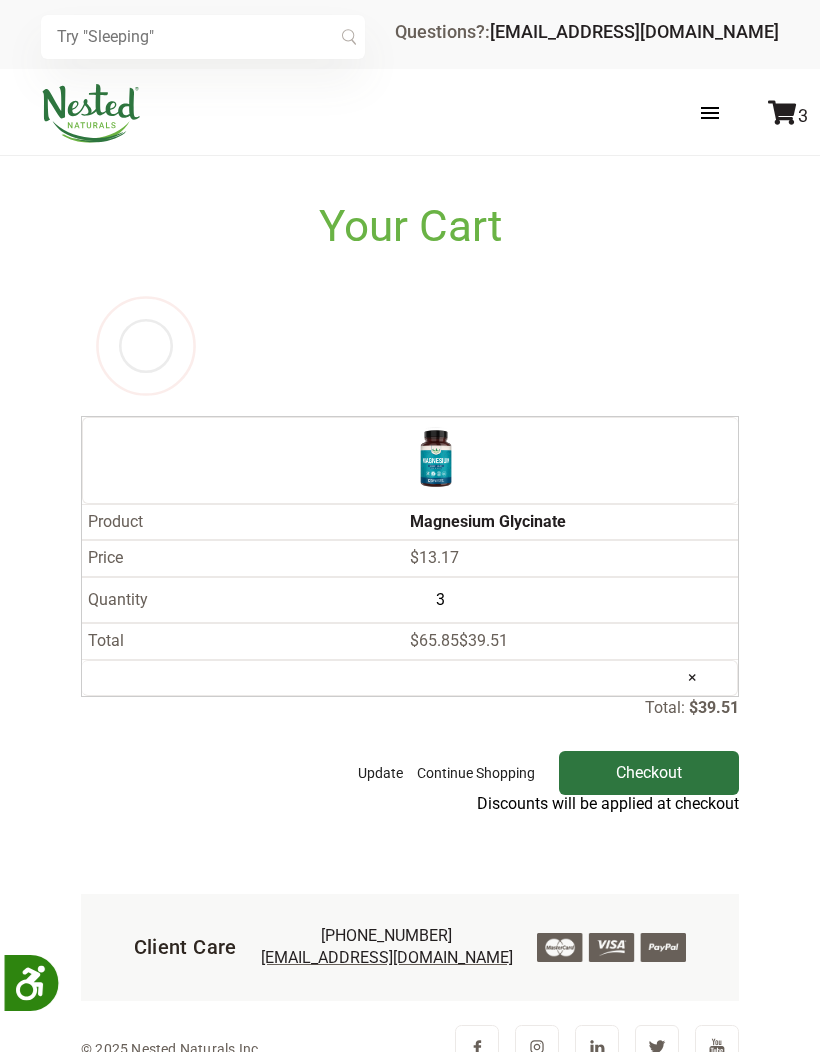 scroll, scrollTop: 0, scrollLeft: 0, axis: both 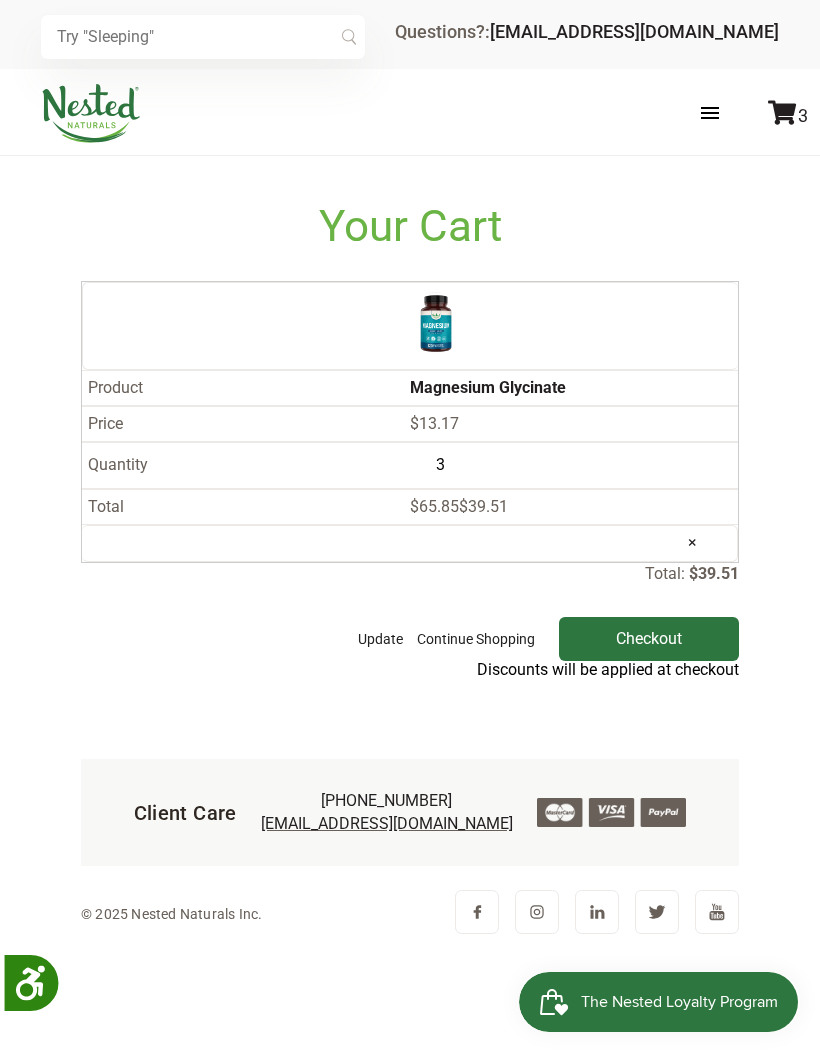 click on "3" at bounding box center (410, 465) 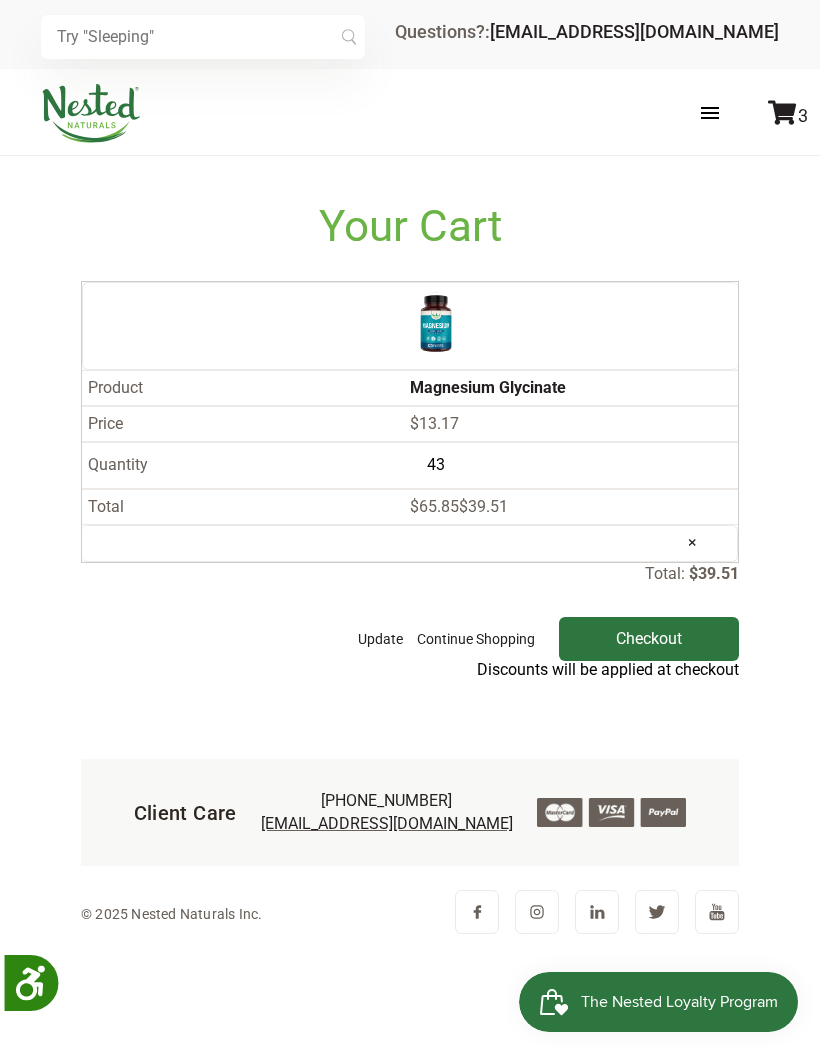 type on "3" 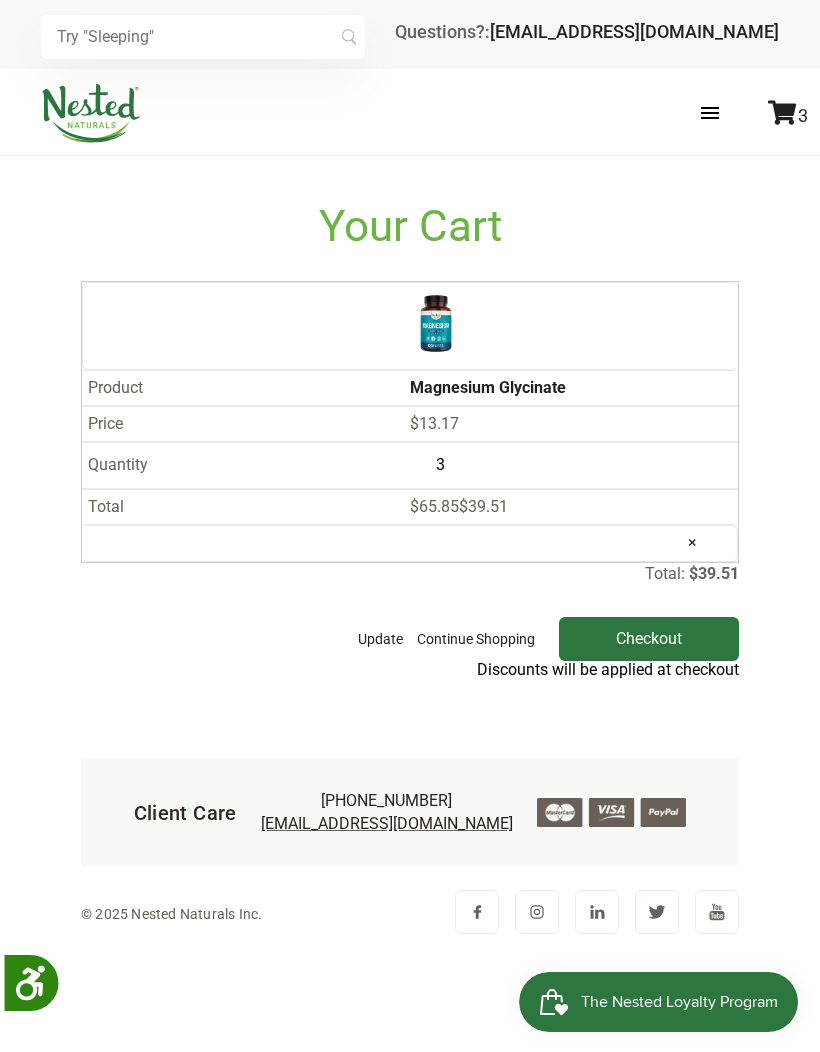 click on "3" at bounding box center [435, 465] 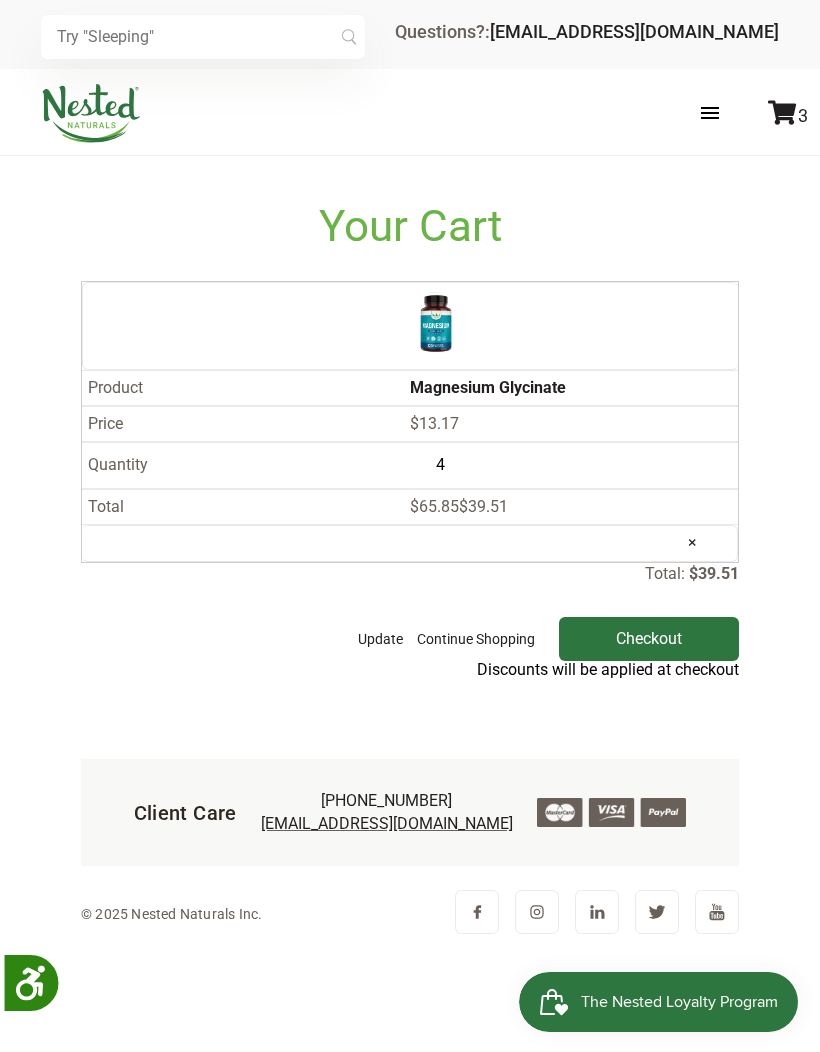 type on "4" 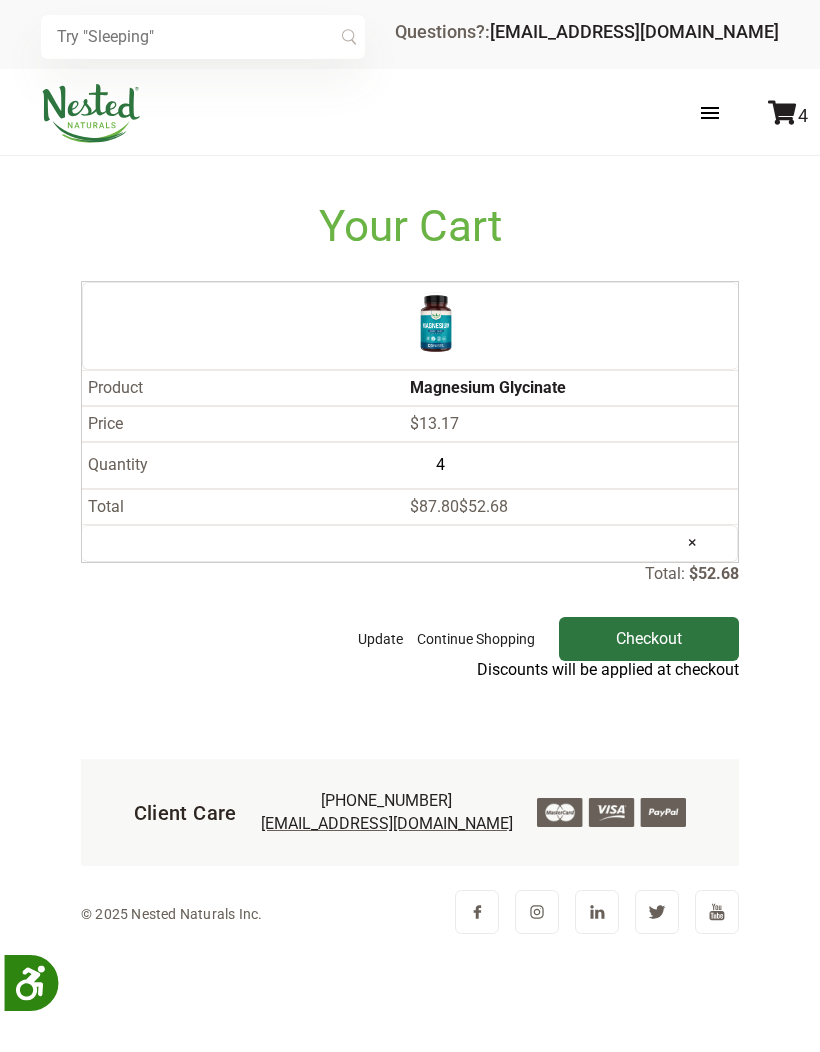 scroll, scrollTop: 0, scrollLeft: 0, axis: both 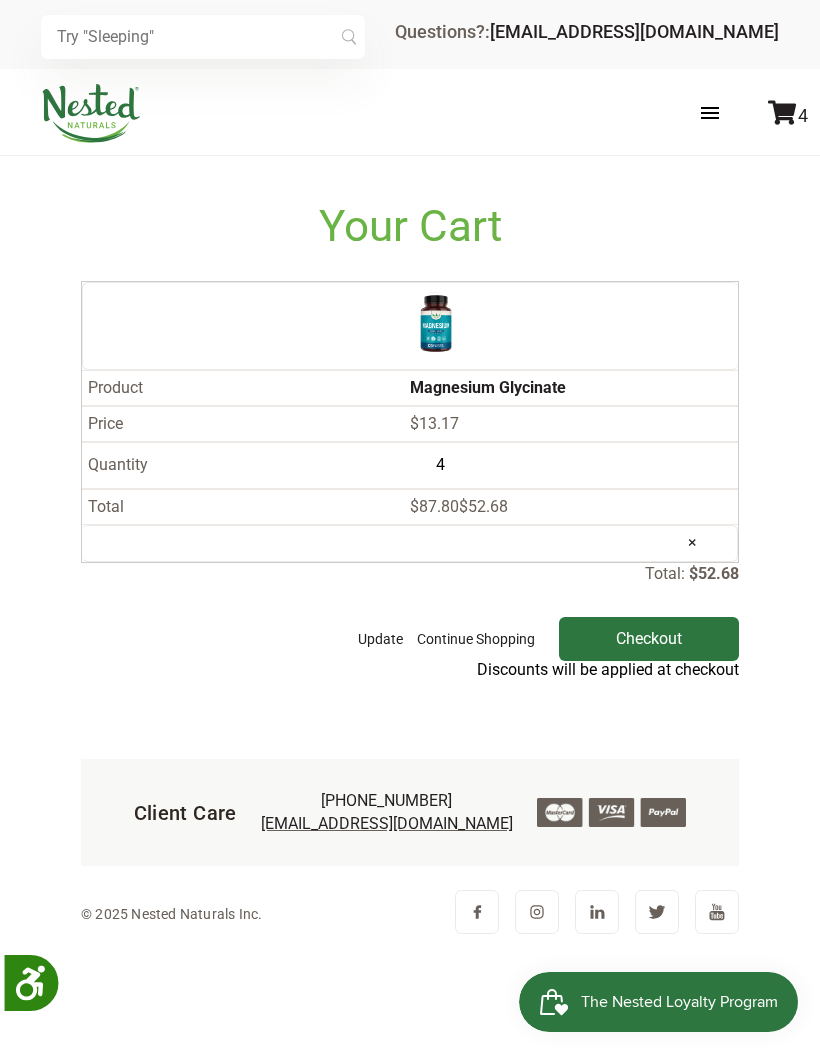 click at bounding box center (730, 113) 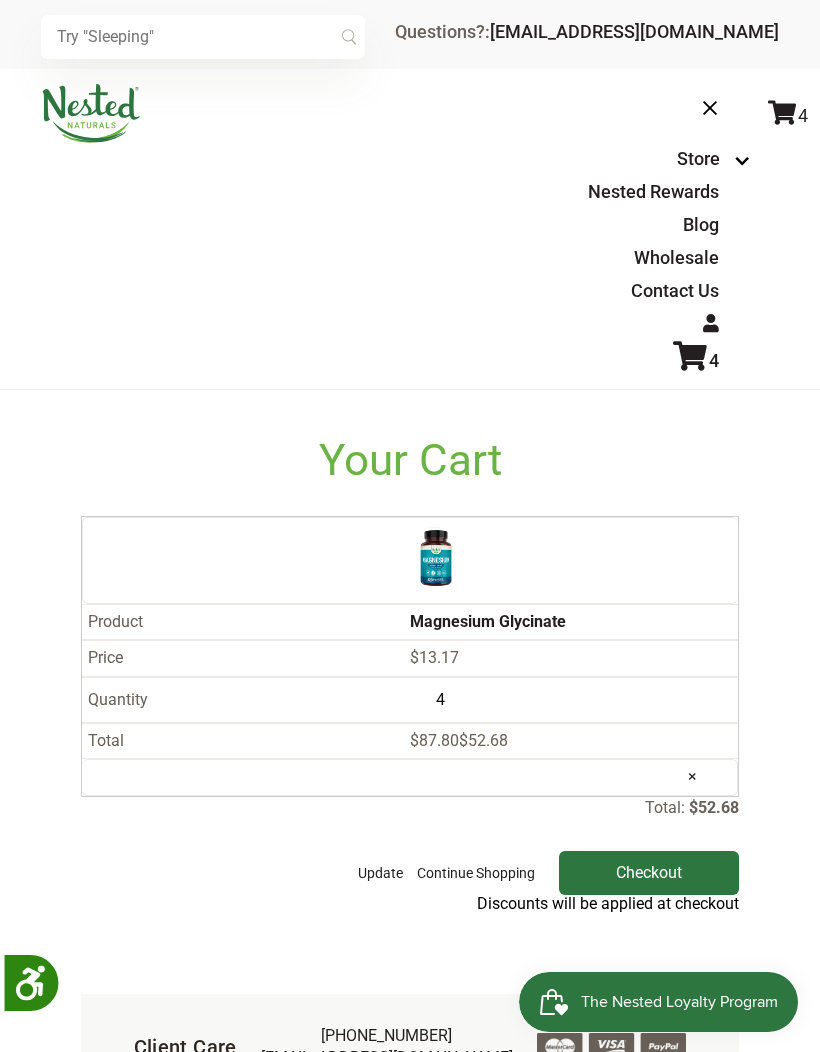 click at bounding box center (711, 323) 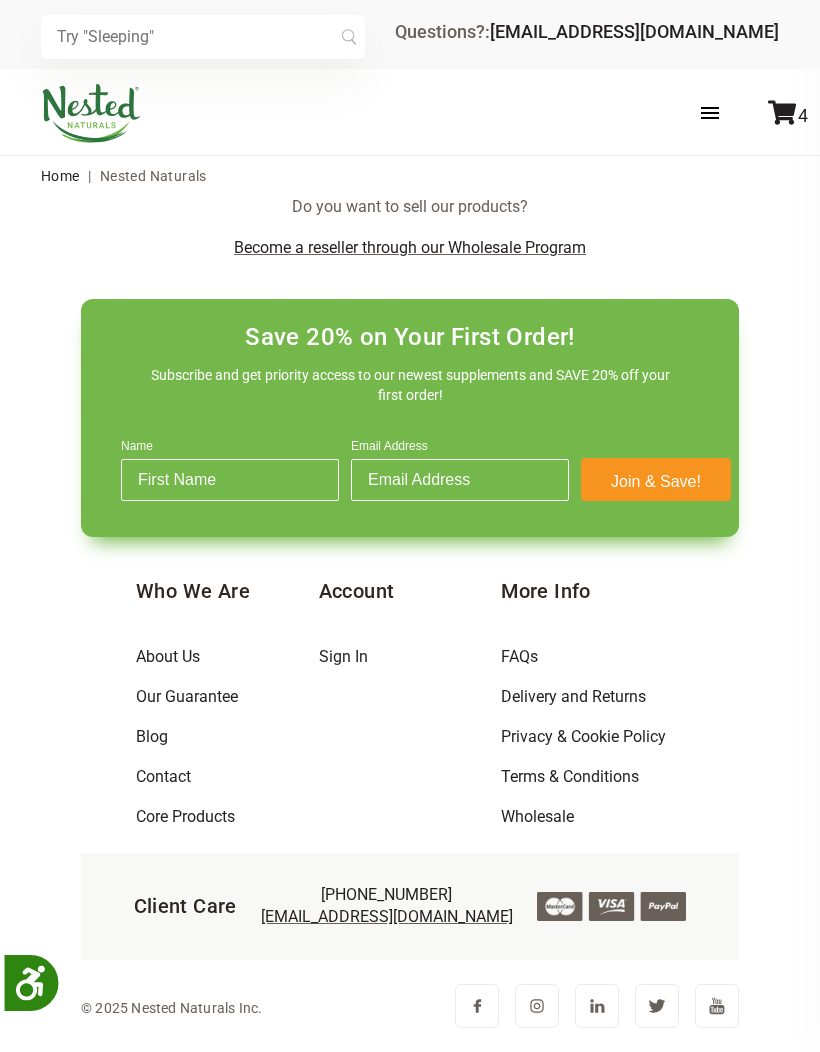 scroll, scrollTop: 0, scrollLeft: 0, axis: both 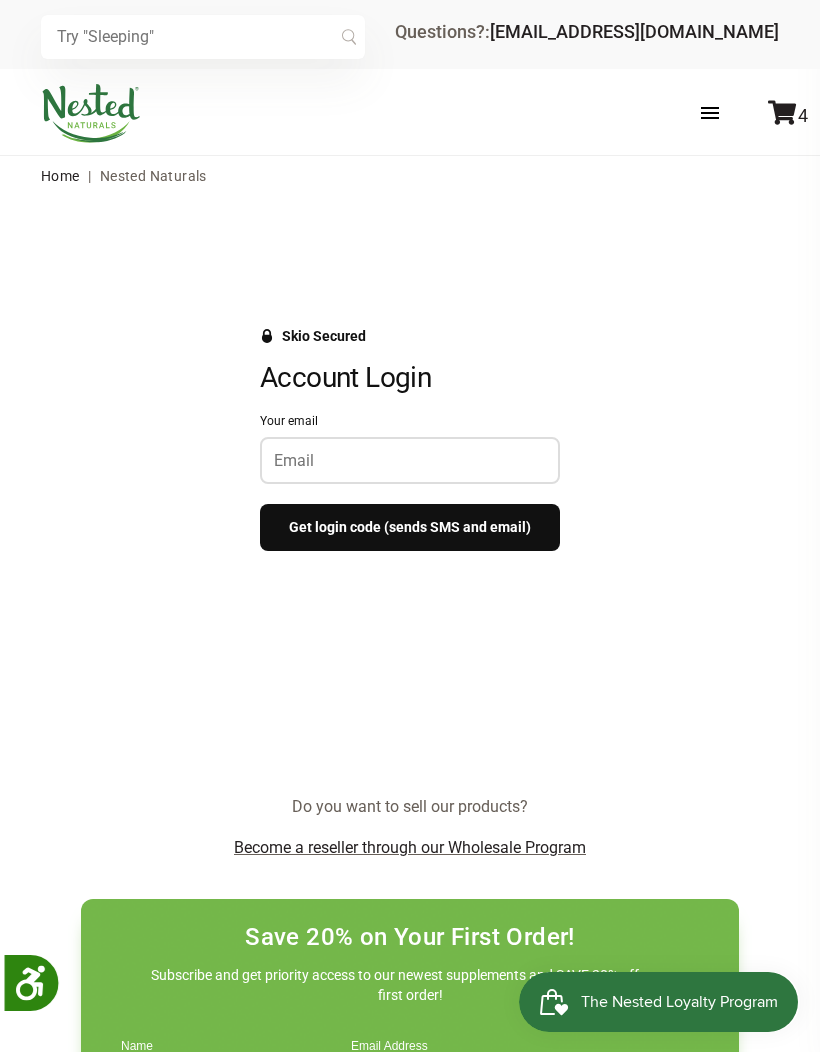 click on "Your email" at bounding box center [410, 460] 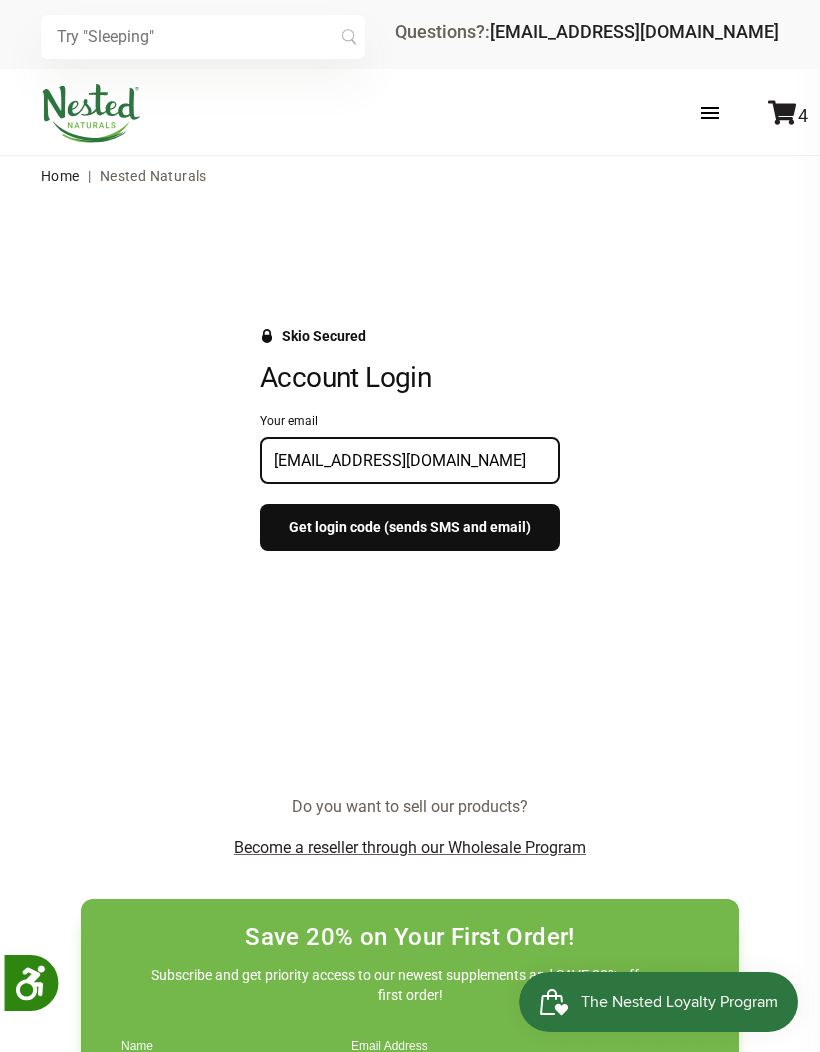 type on "[EMAIL_ADDRESS][DOMAIN_NAME]" 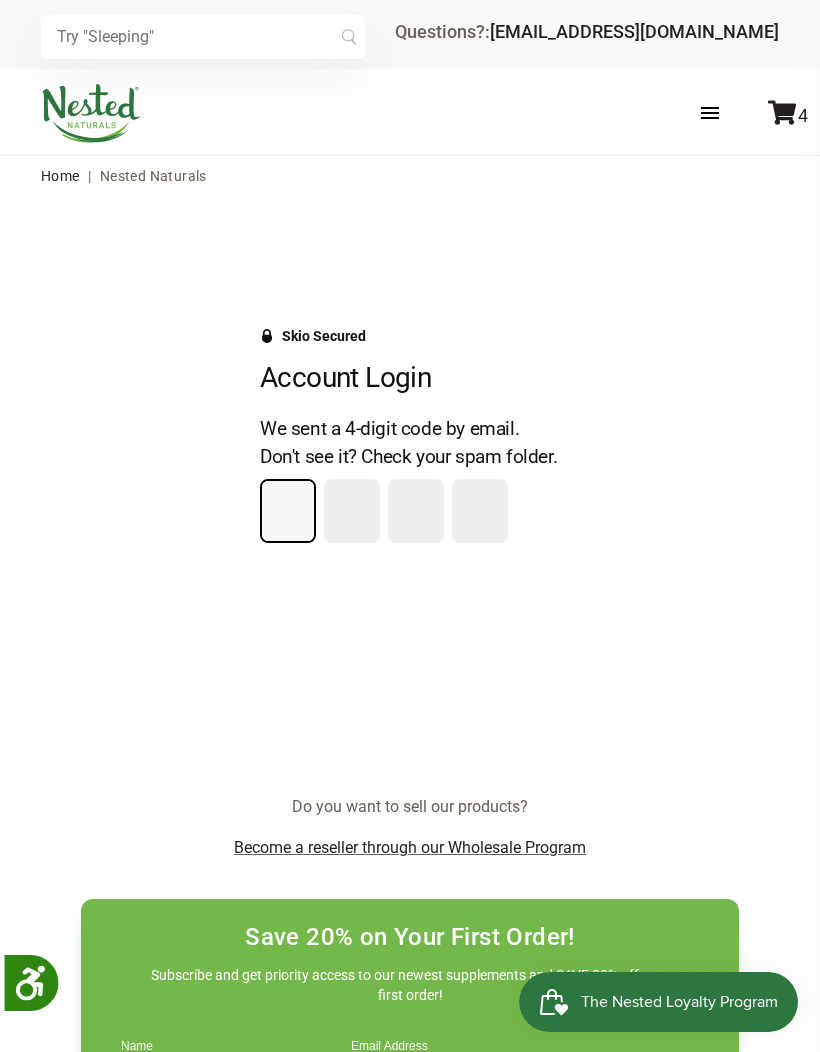 click at bounding box center (288, 511) 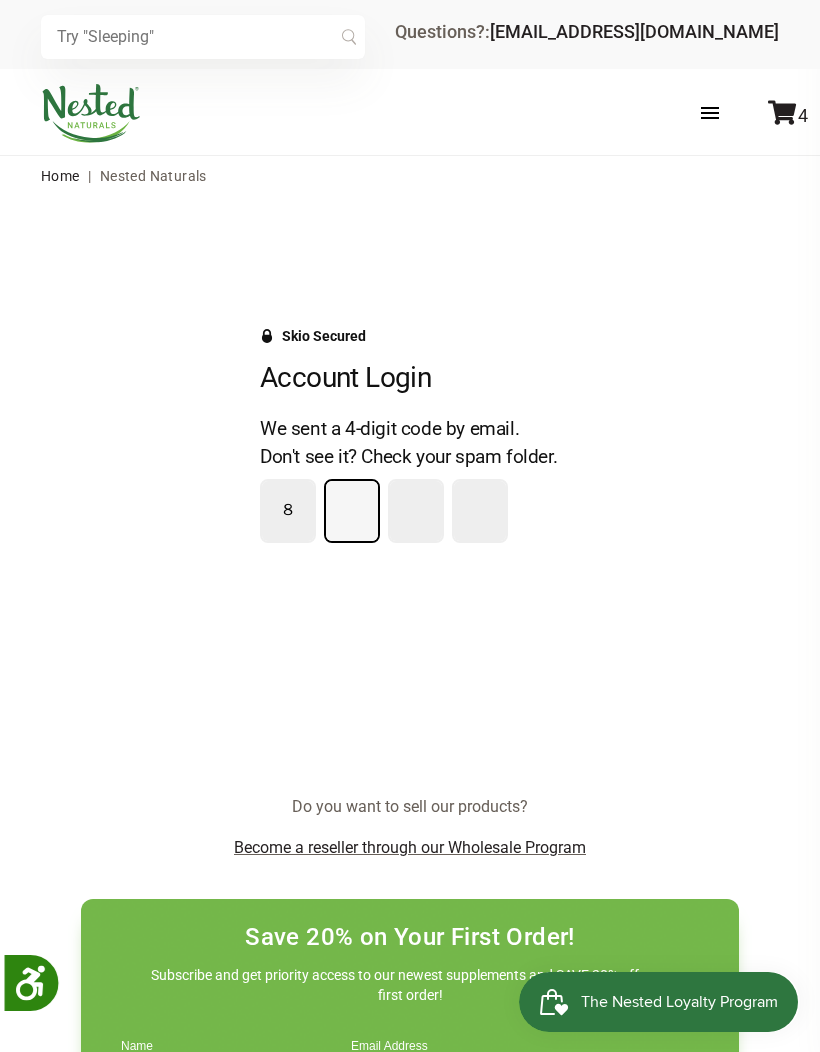 type on "5" 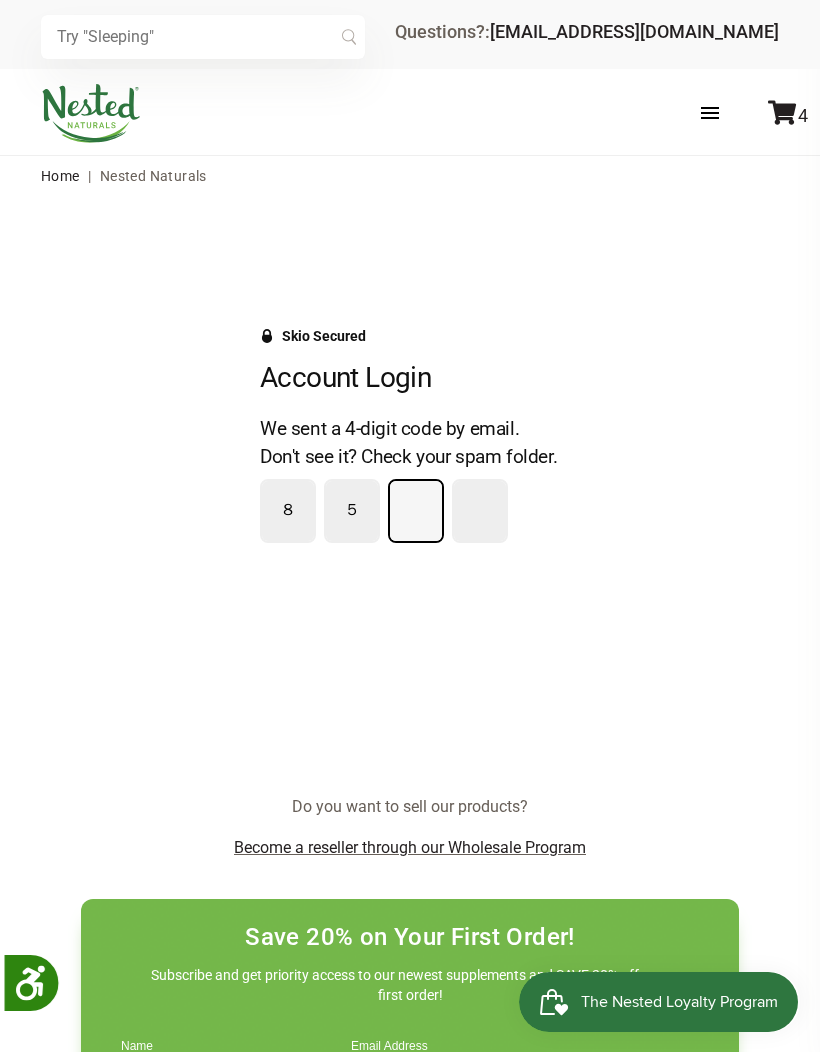 type on "2" 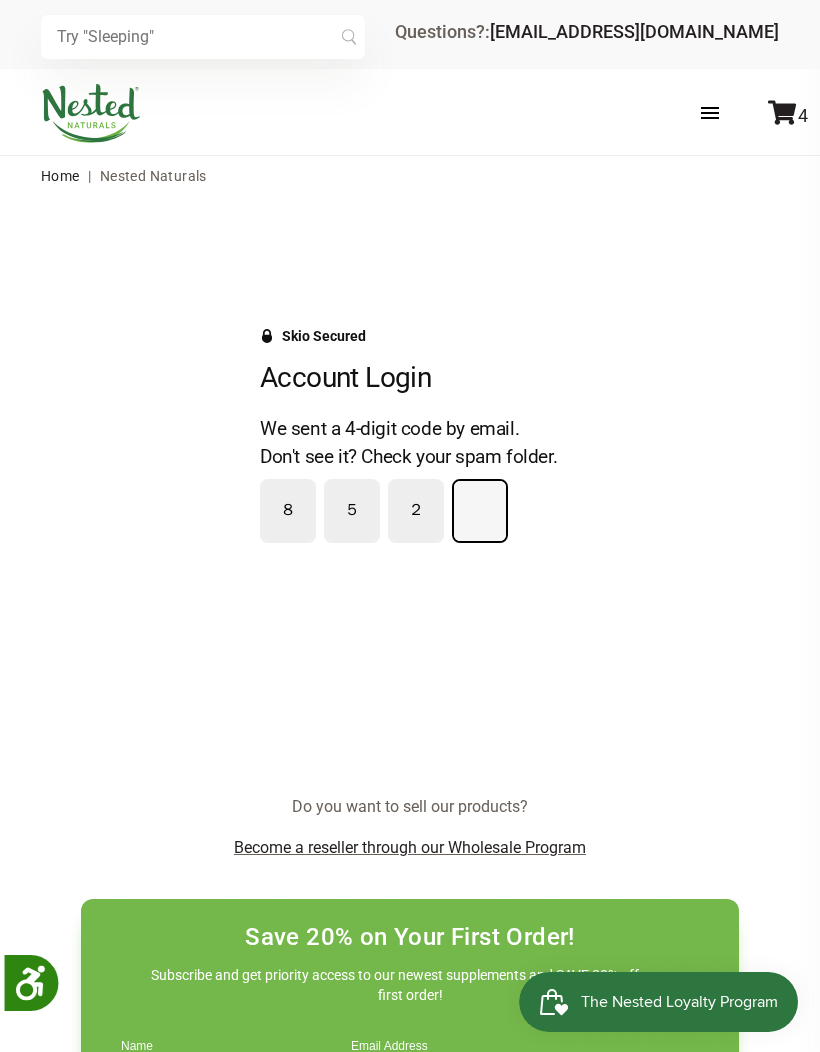 type on "5" 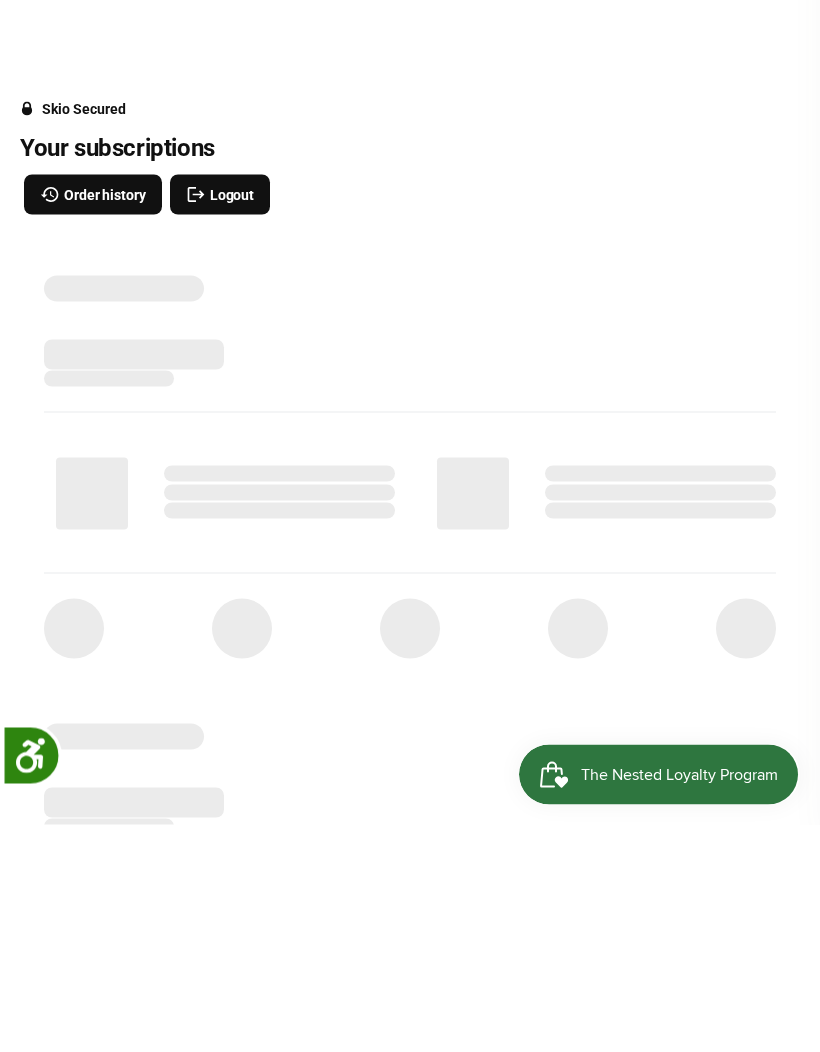 scroll, scrollTop: 238, scrollLeft: 0, axis: vertical 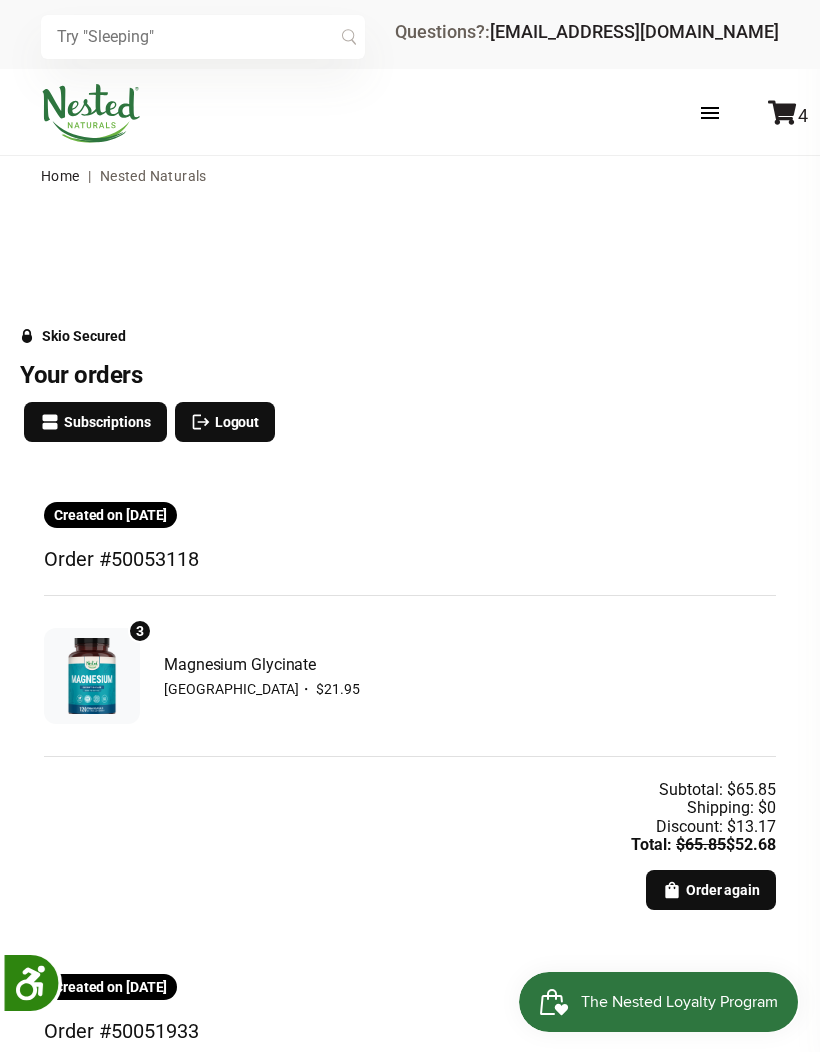 click at bounding box center [710, 113] 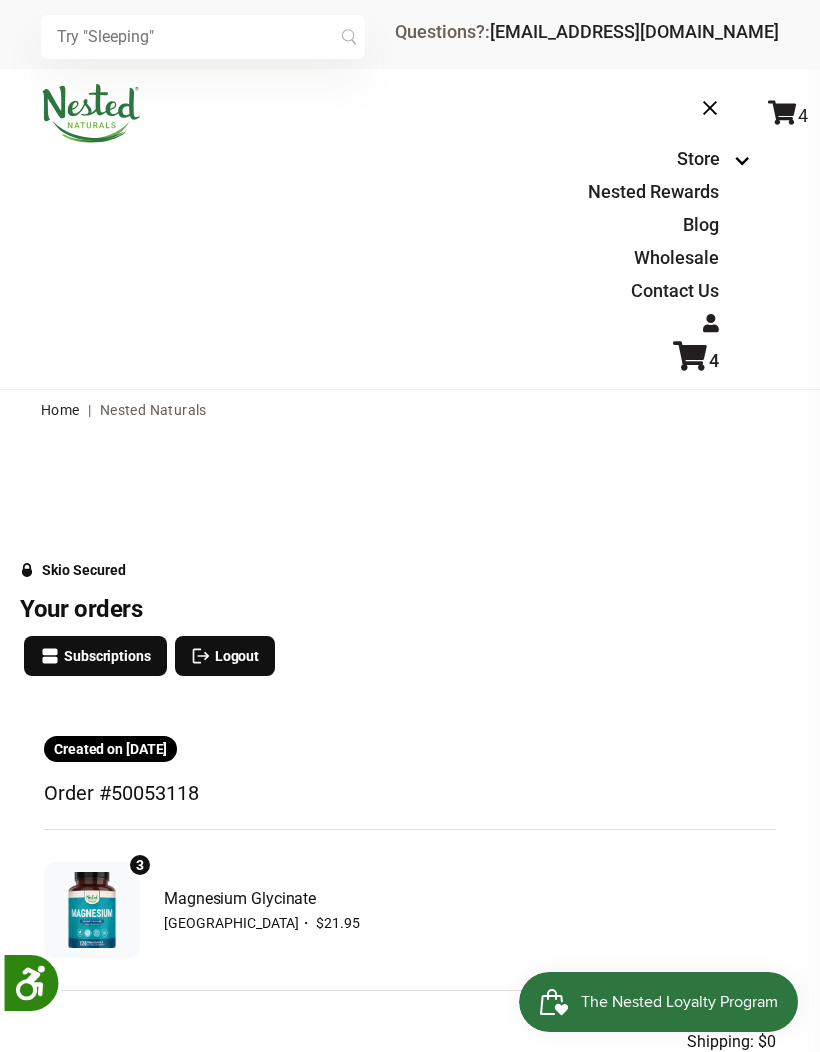 click on "Nested Rewards" at bounding box center [653, 191] 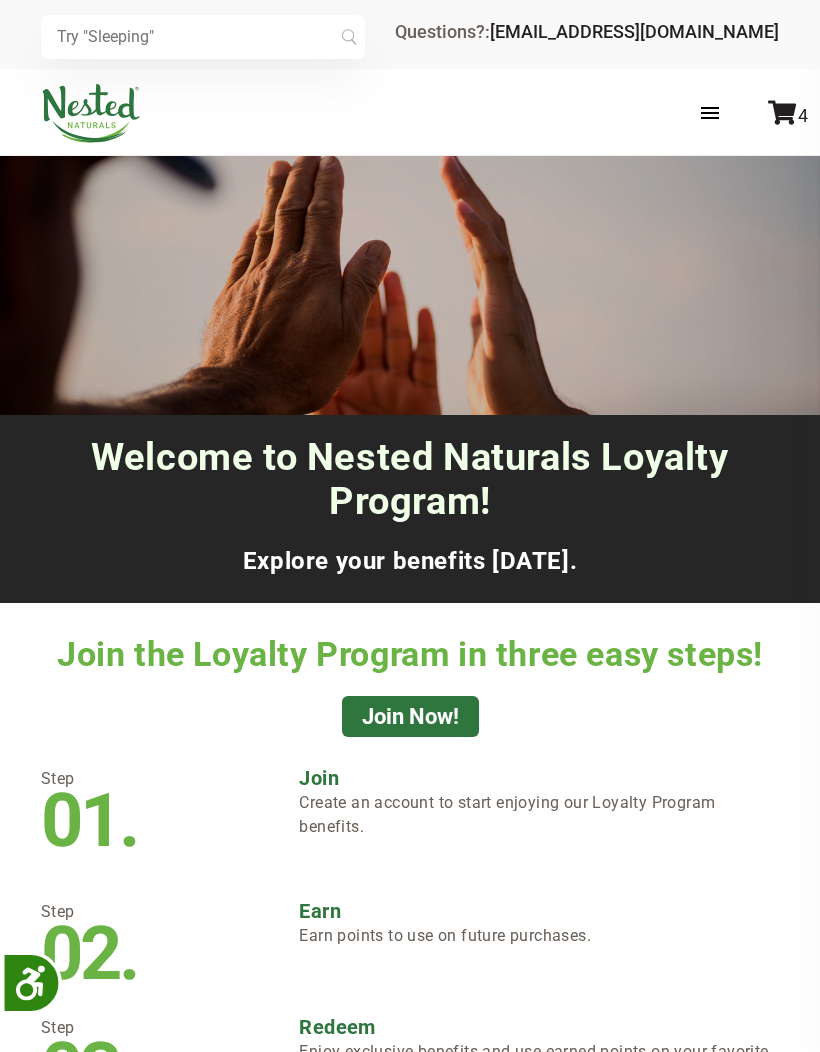 scroll, scrollTop: 0, scrollLeft: 0, axis: both 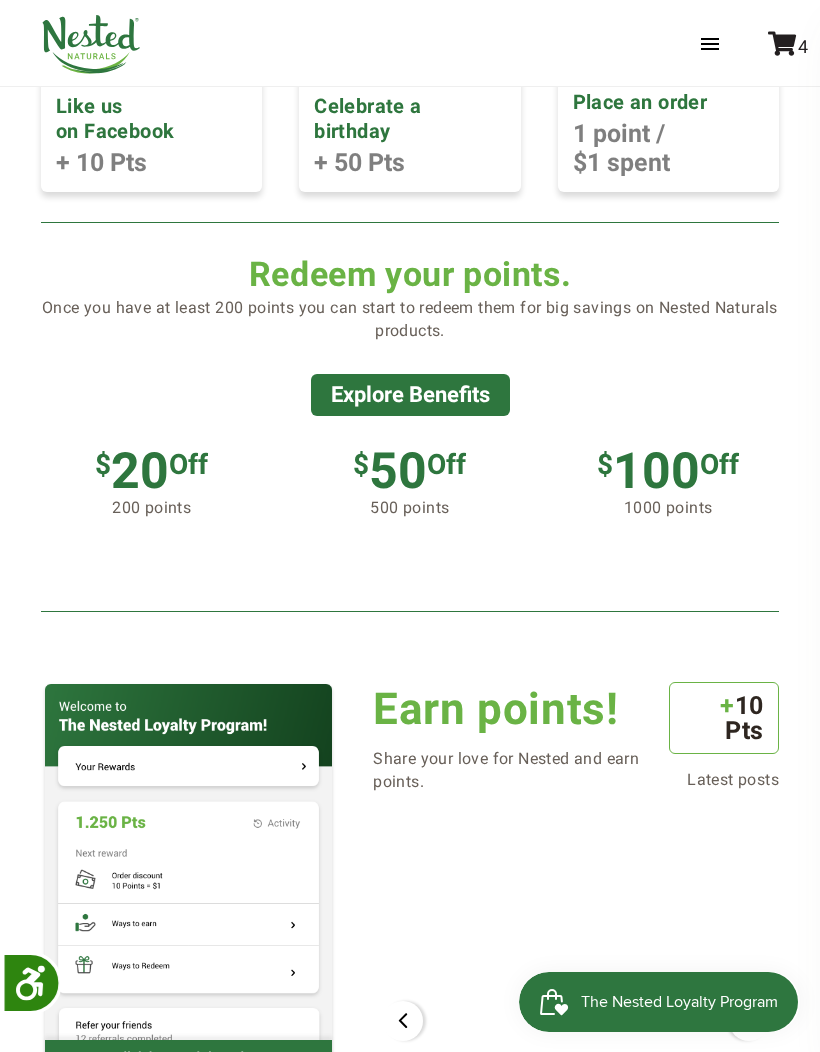 click on "Explore Benefits" at bounding box center [410, 394] 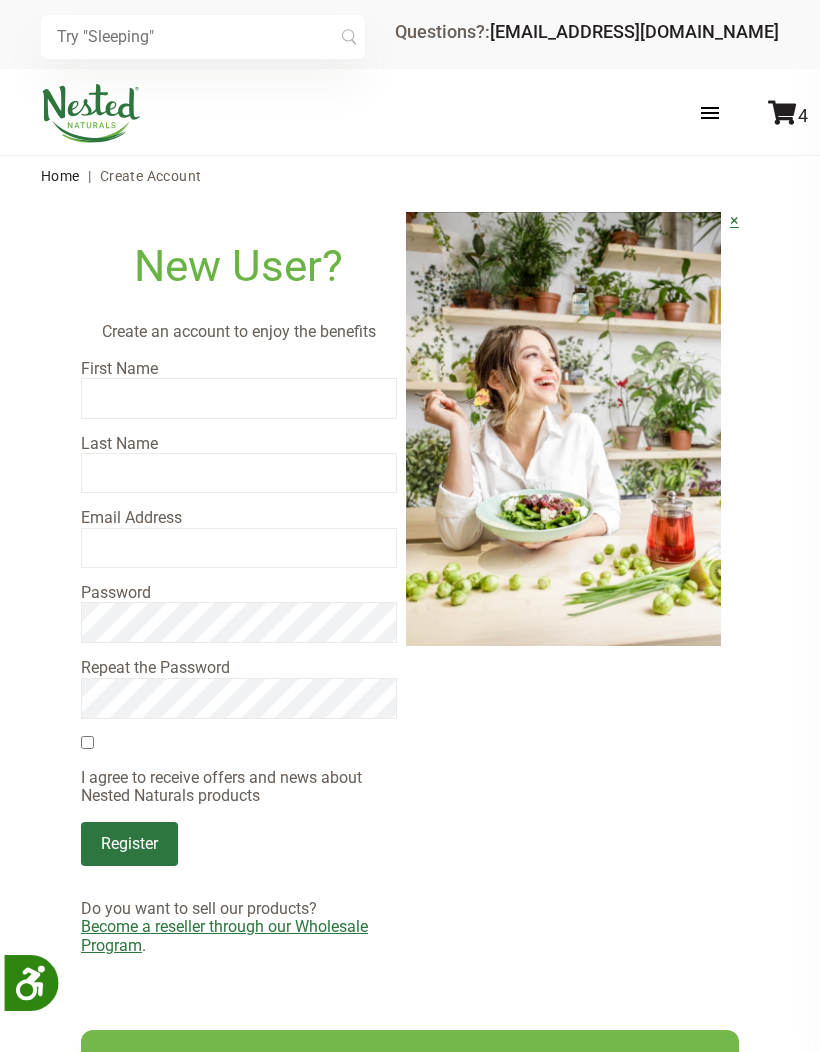 scroll, scrollTop: 0, scrollLeft: 0, axis: both 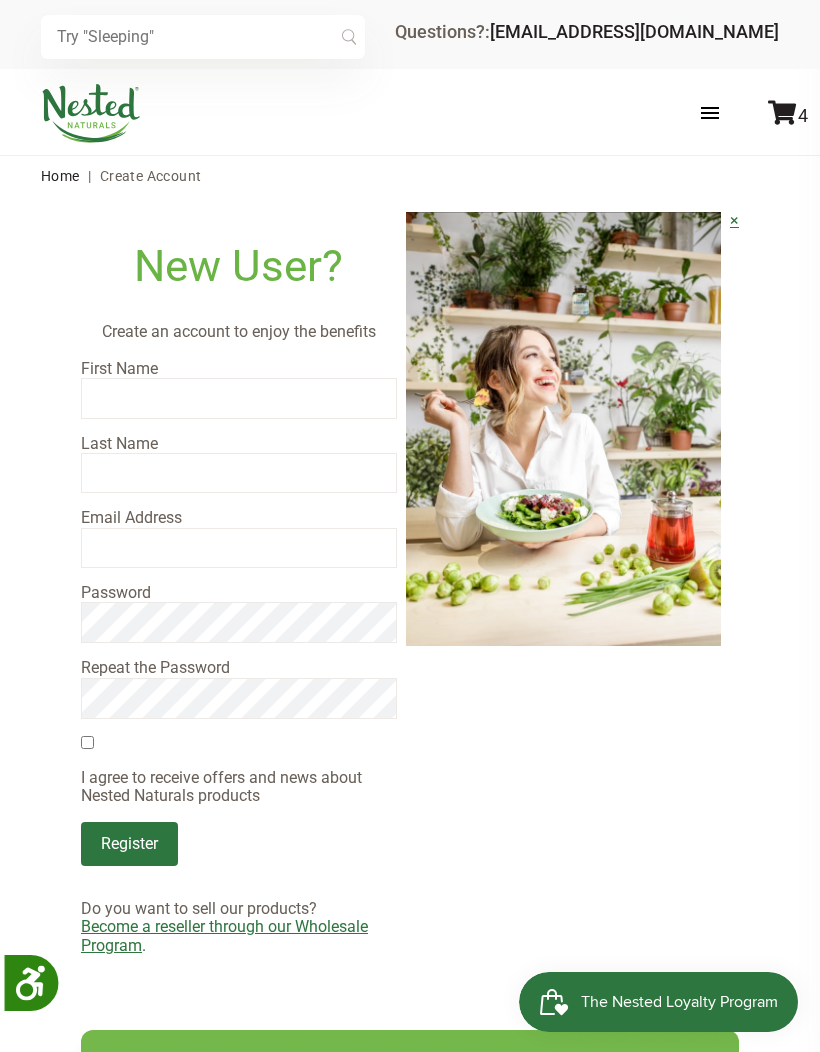 click at bounding box center (782, 112) 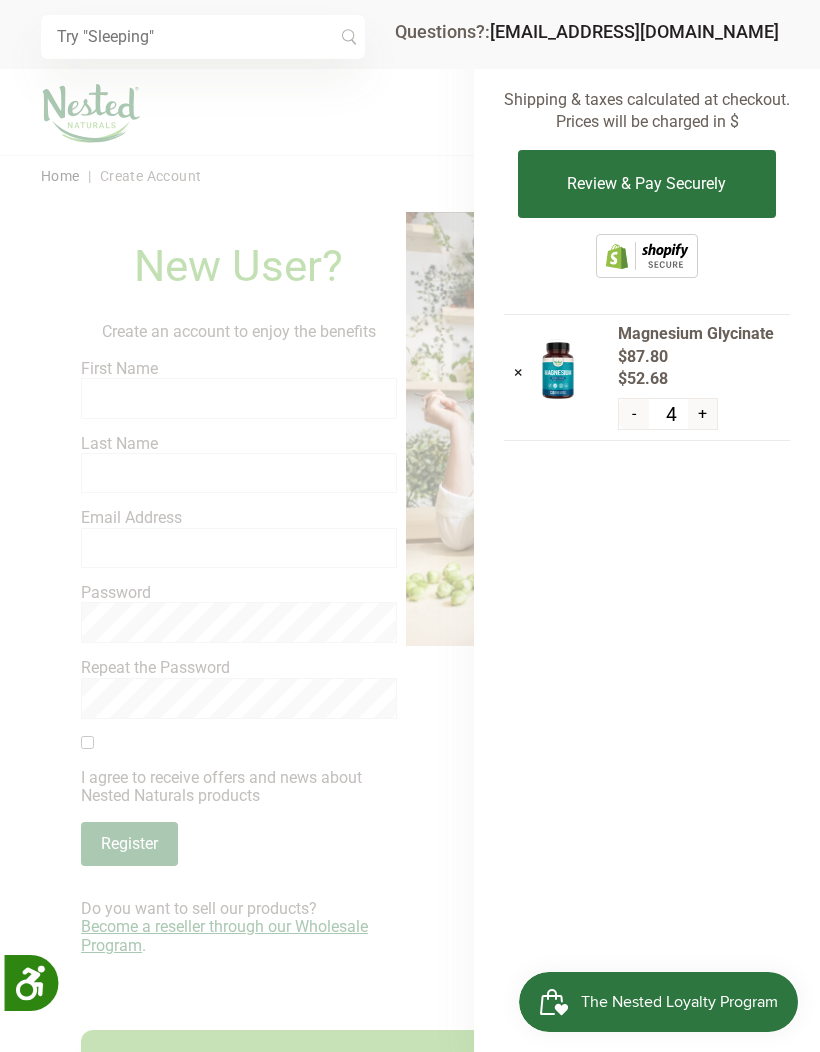 click on "The Nested Loyalty Program" at bounding box center [679, 1002] 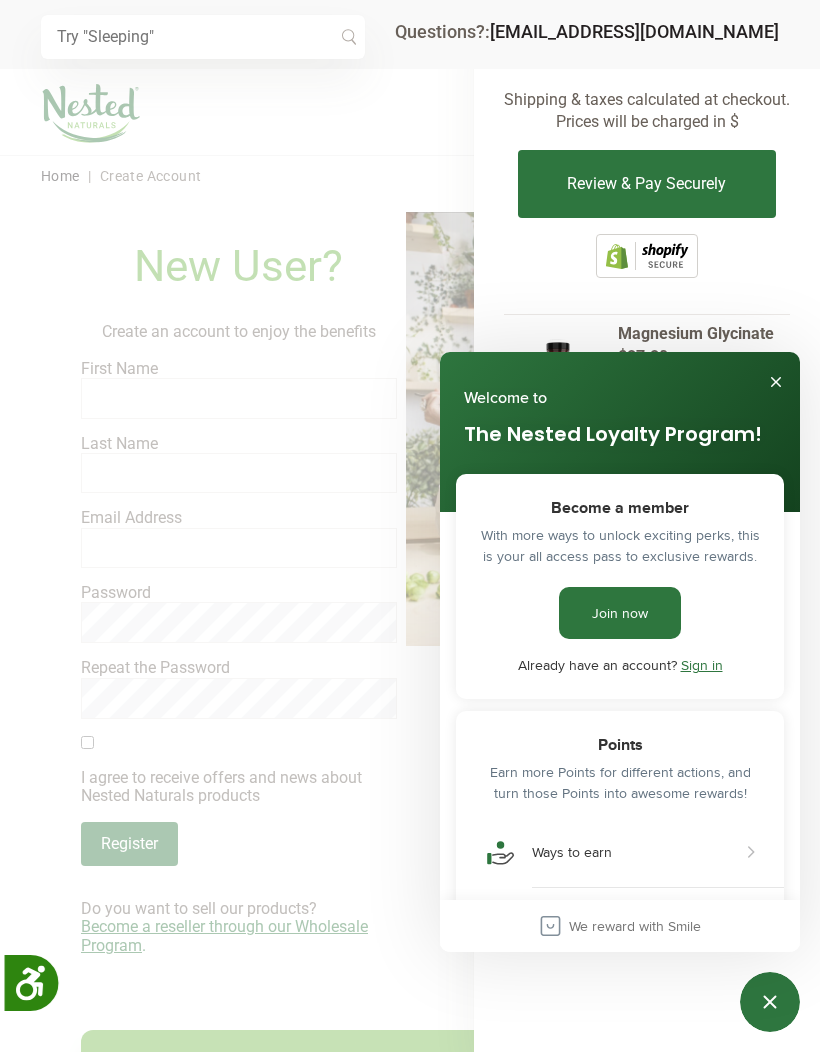 scroll, scrollTop: 0, scrollLeft: 0, axis: both 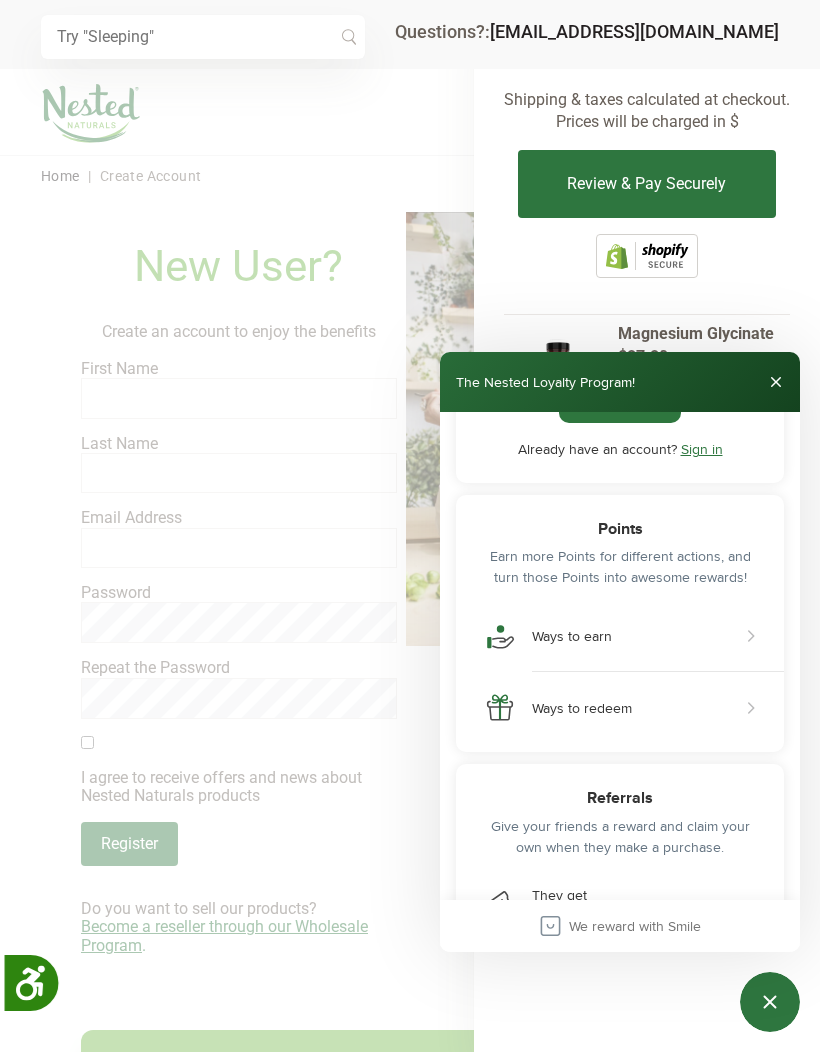 click at bounding box center [750, 708] 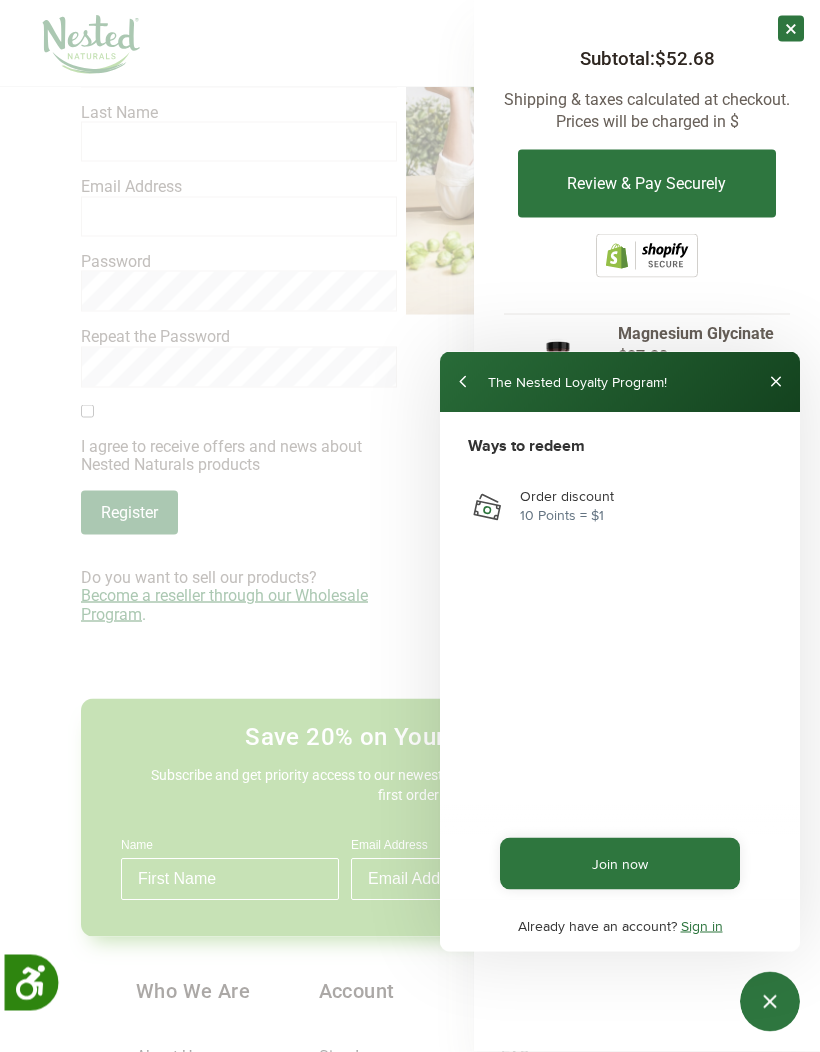click at bounding box center (776, 381) 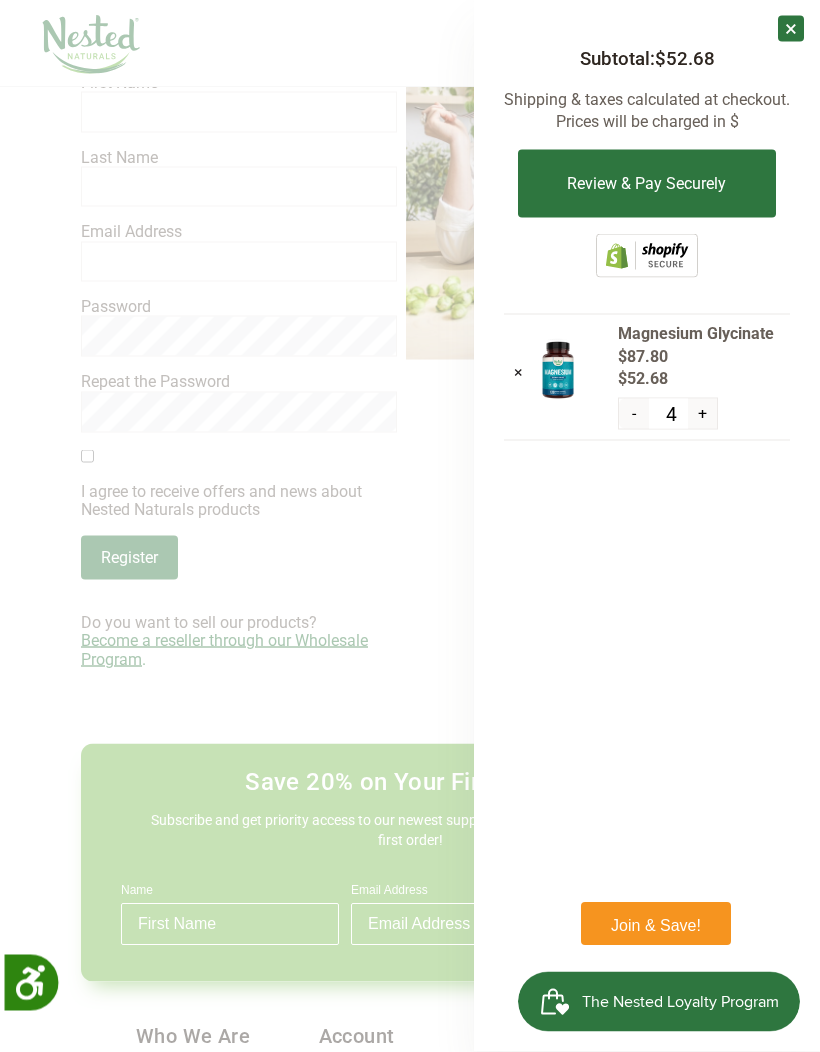 scroll, scrollTop: 0, scrollLeft: 0, axis: both 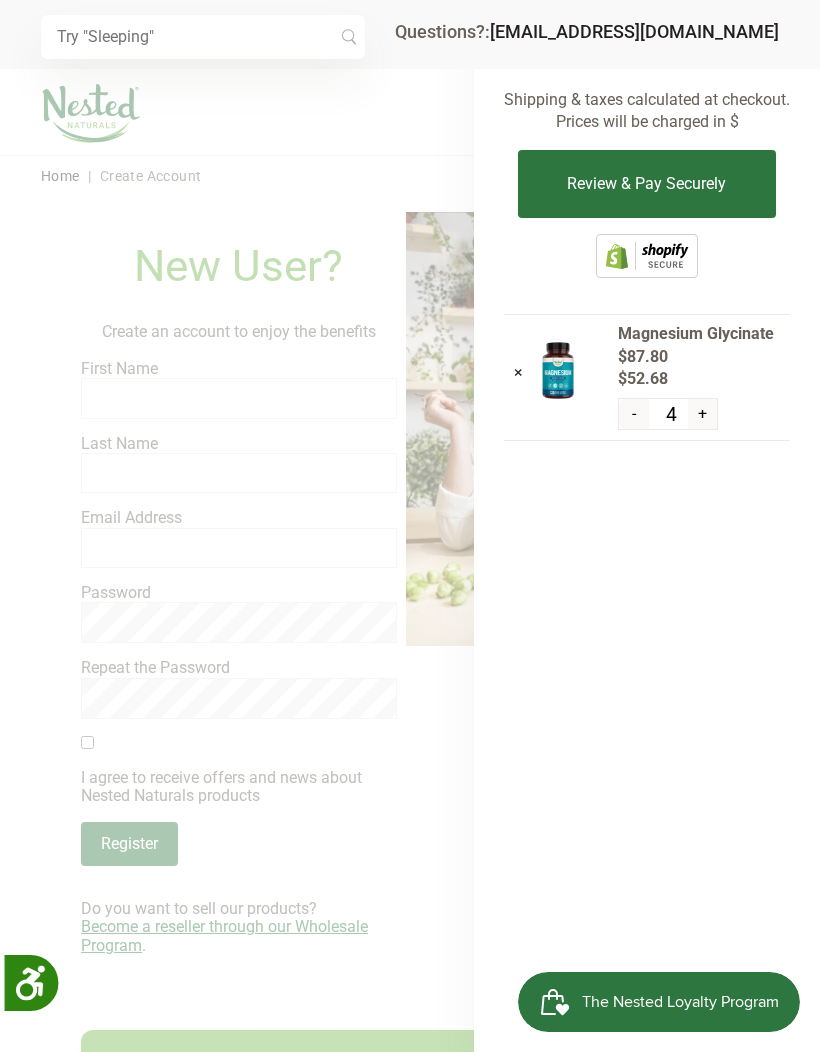 click on "Review & Pay Securely" at bounding box center (646, 184) 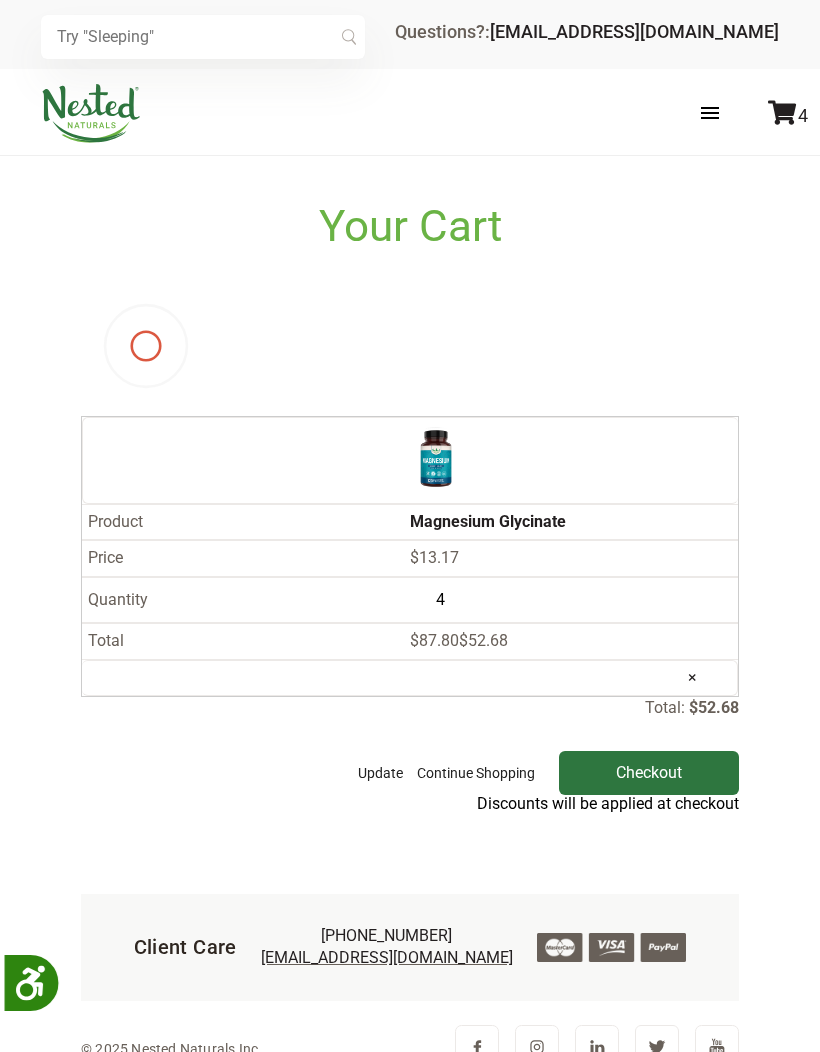 scroll, scrollTop: 0, scrollLeft: 0, axis: both 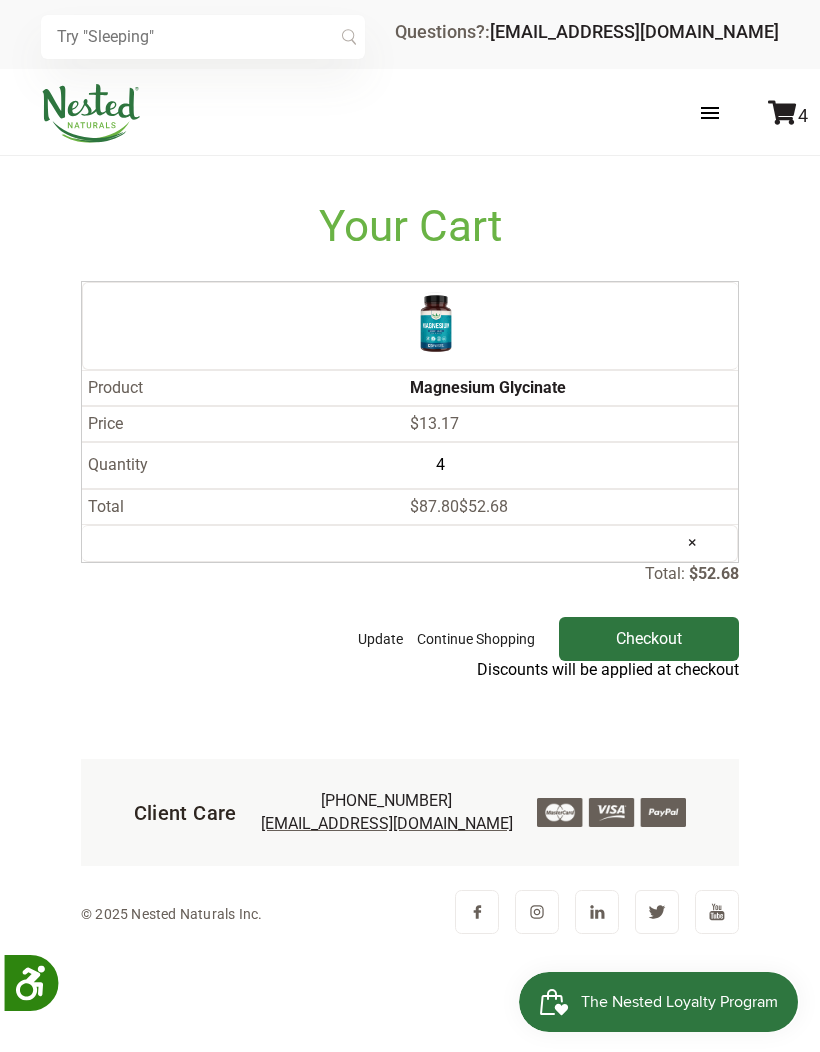 click on "Checkout" at bounding box center (649, 639) 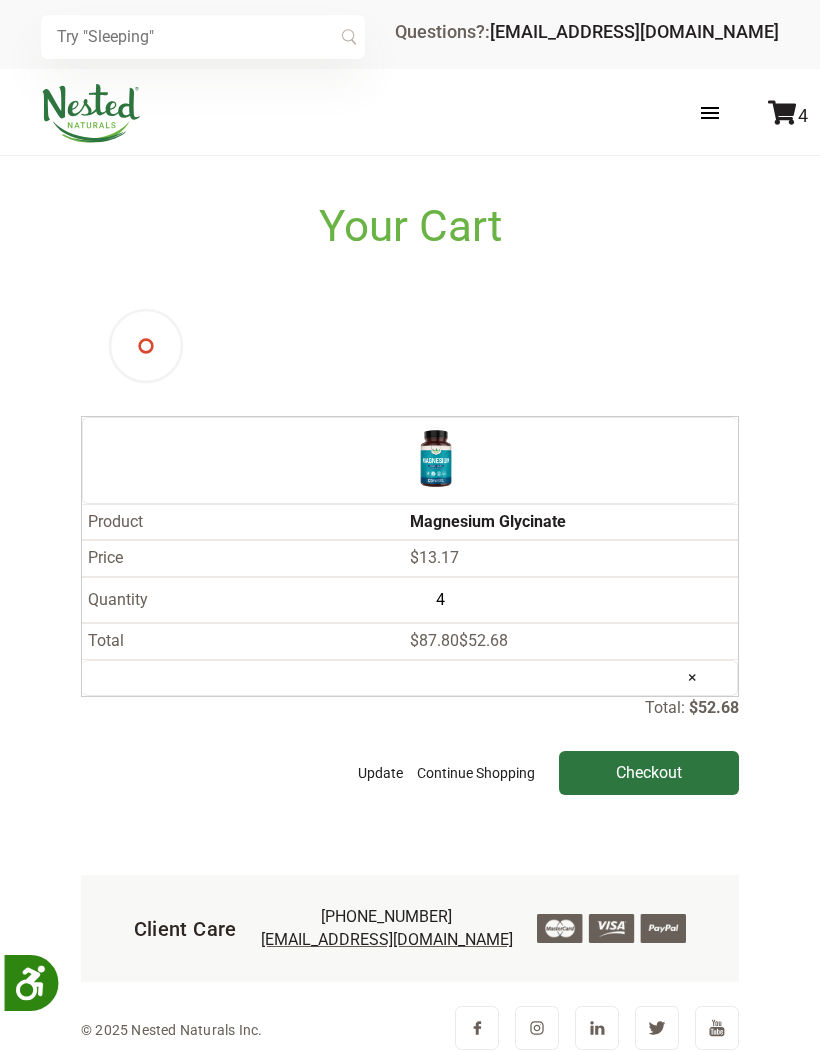 scroll, scrollTop: 0, scrollLeft: 0, axis: both 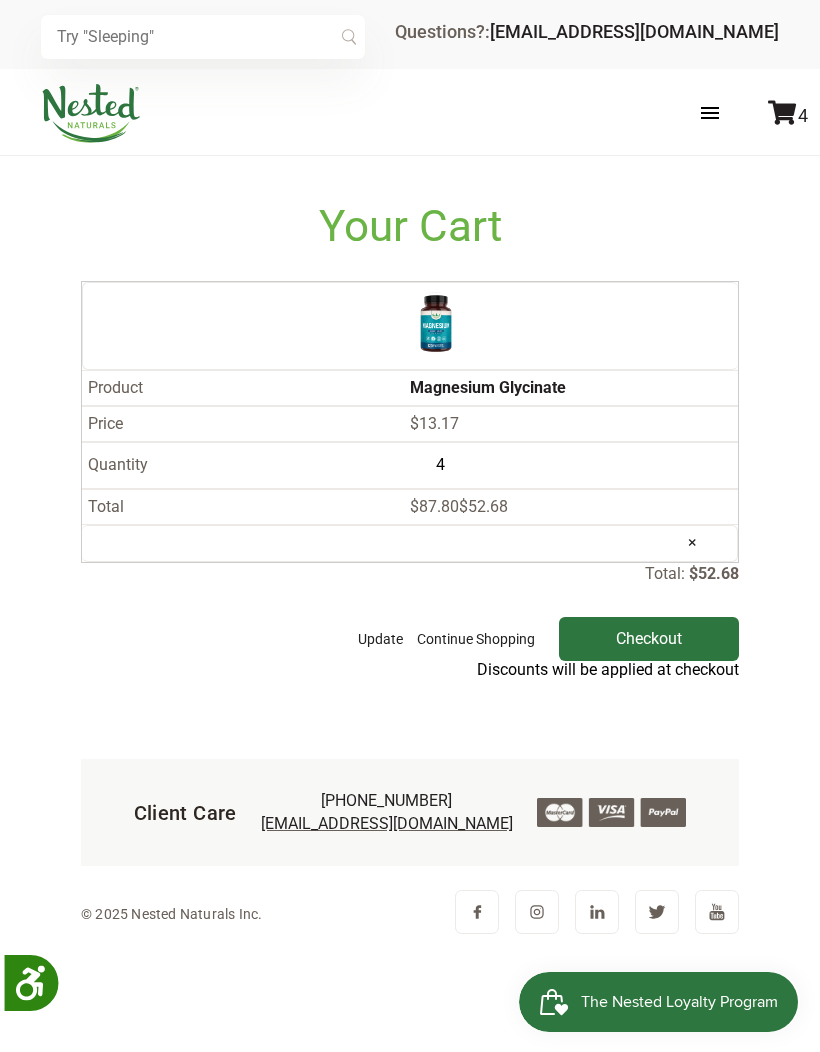 click at bounding box center (730, 113) 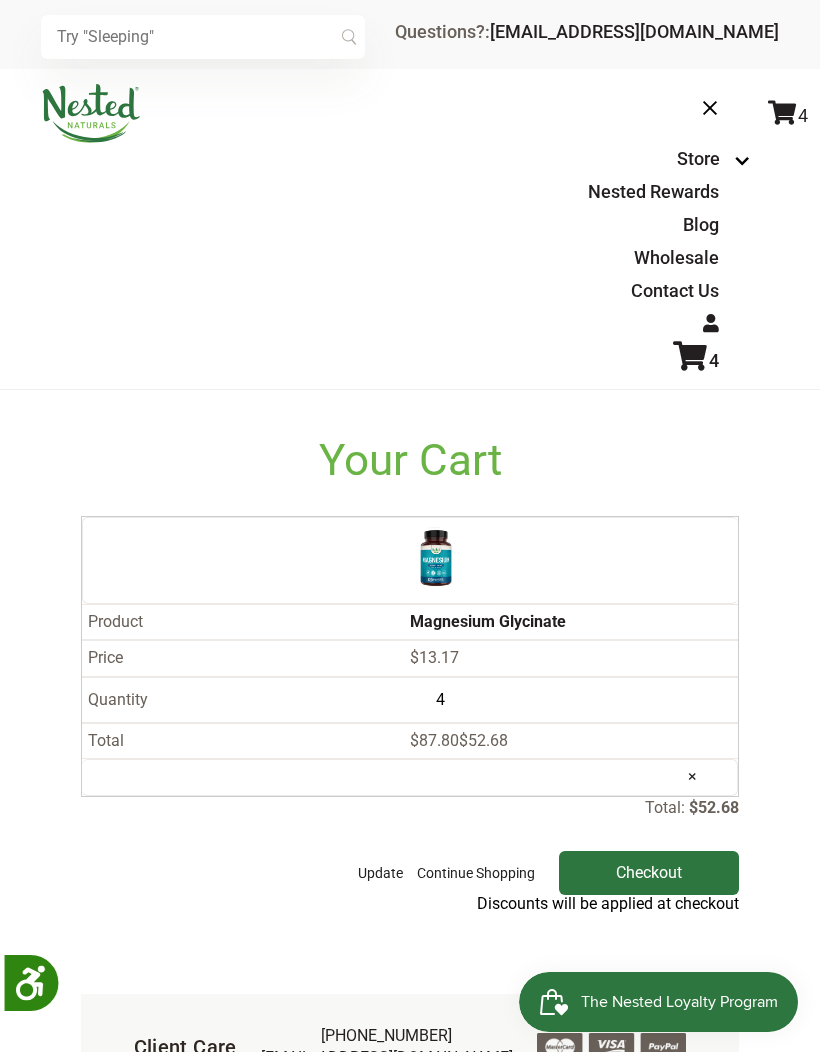 click on "Nested Rewards" at bounding box center (653, 191) 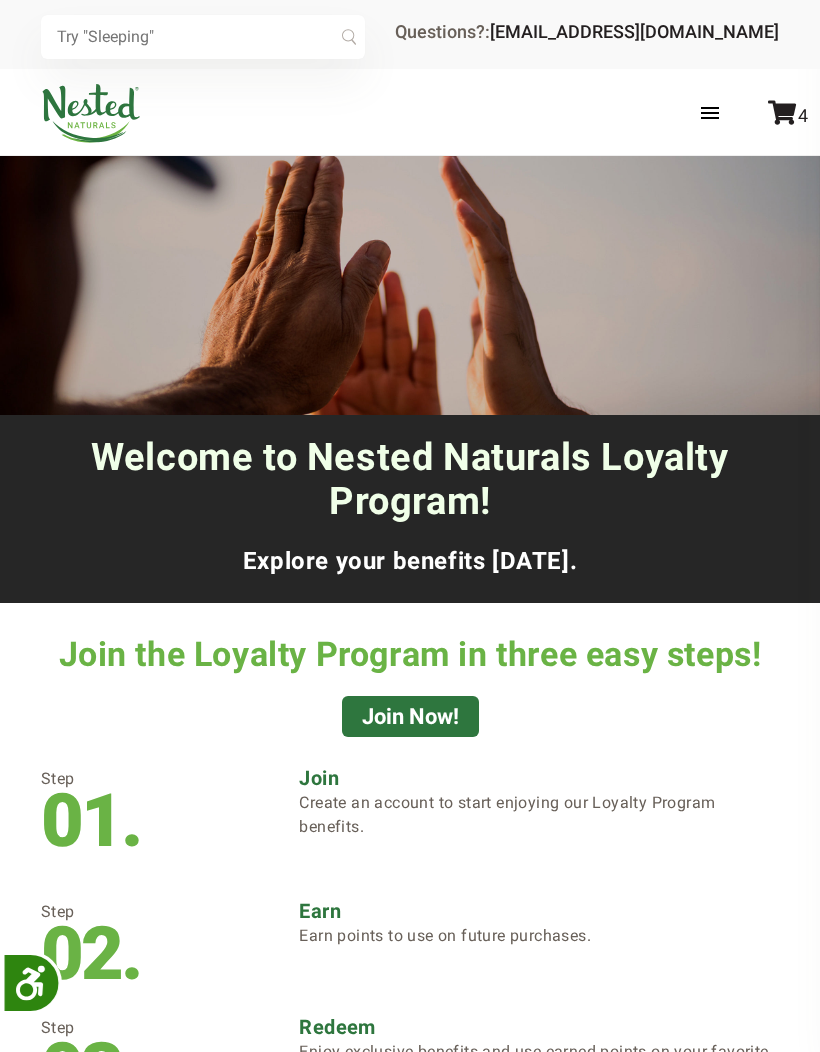 scroll, scrollTop: 0, scrollLeft: 0, axis: both 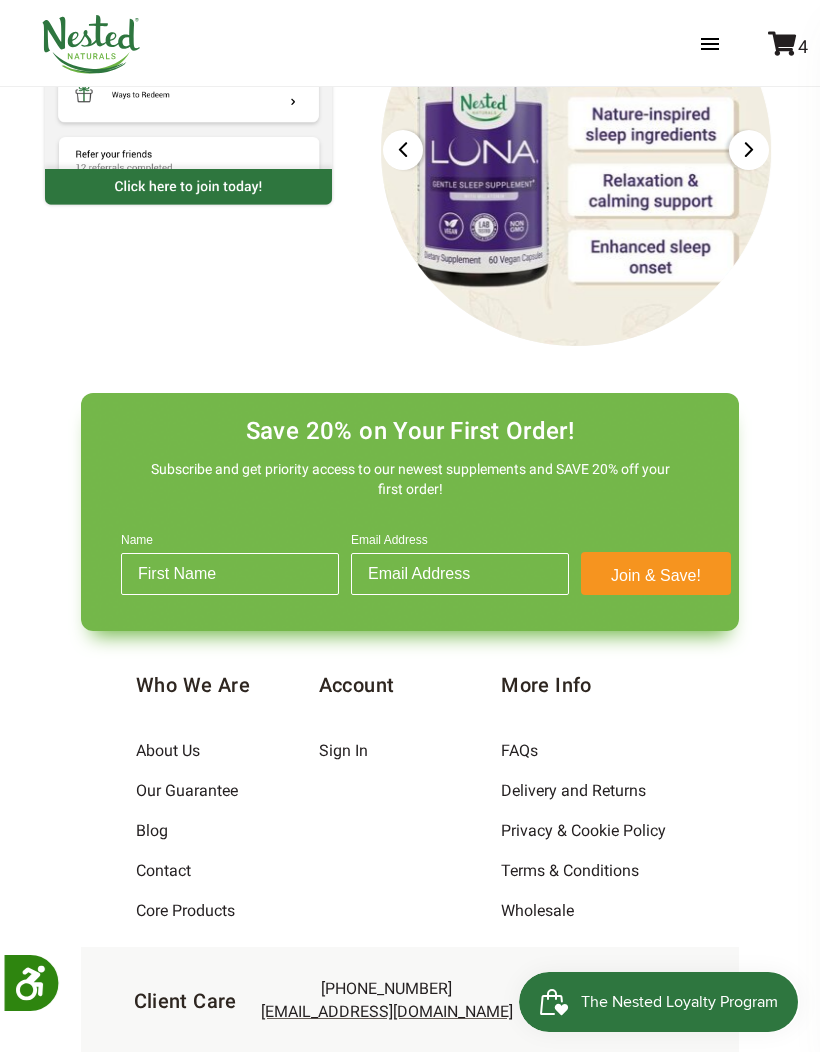 click on "The Nested Loyalty Program" at bounding box center [679, 1002] 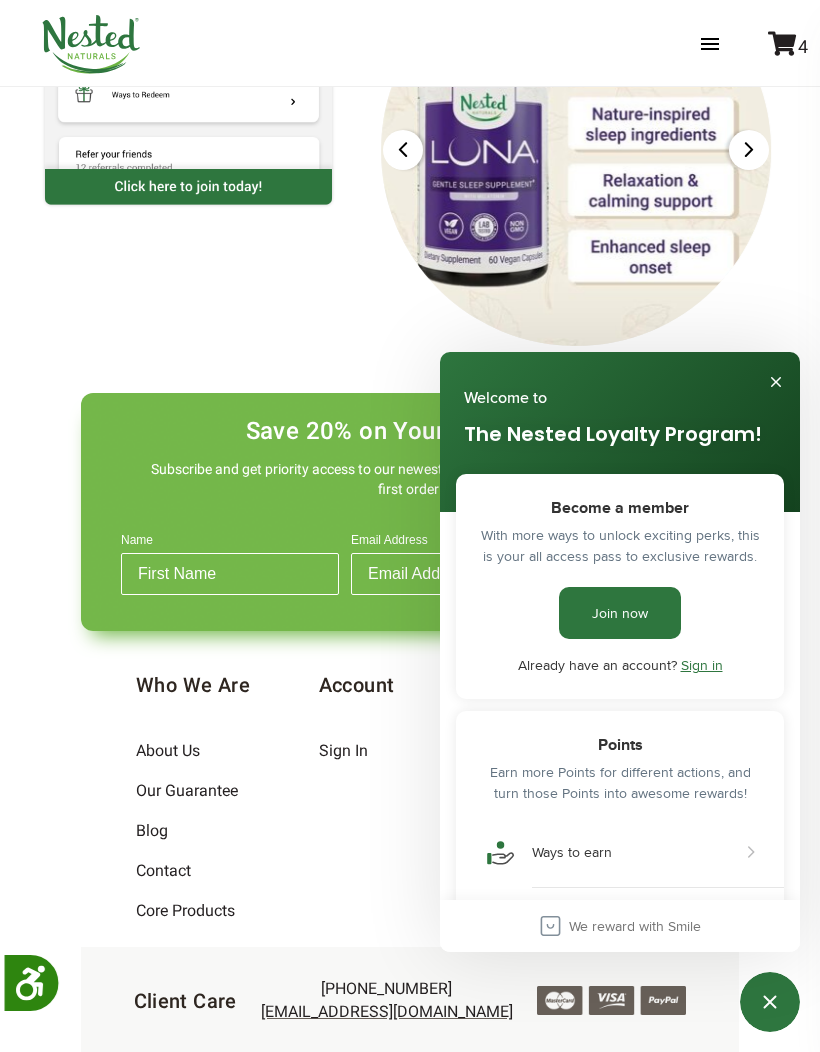 scroll, scrollTop: 0, scrollLeft: 0, axis: both 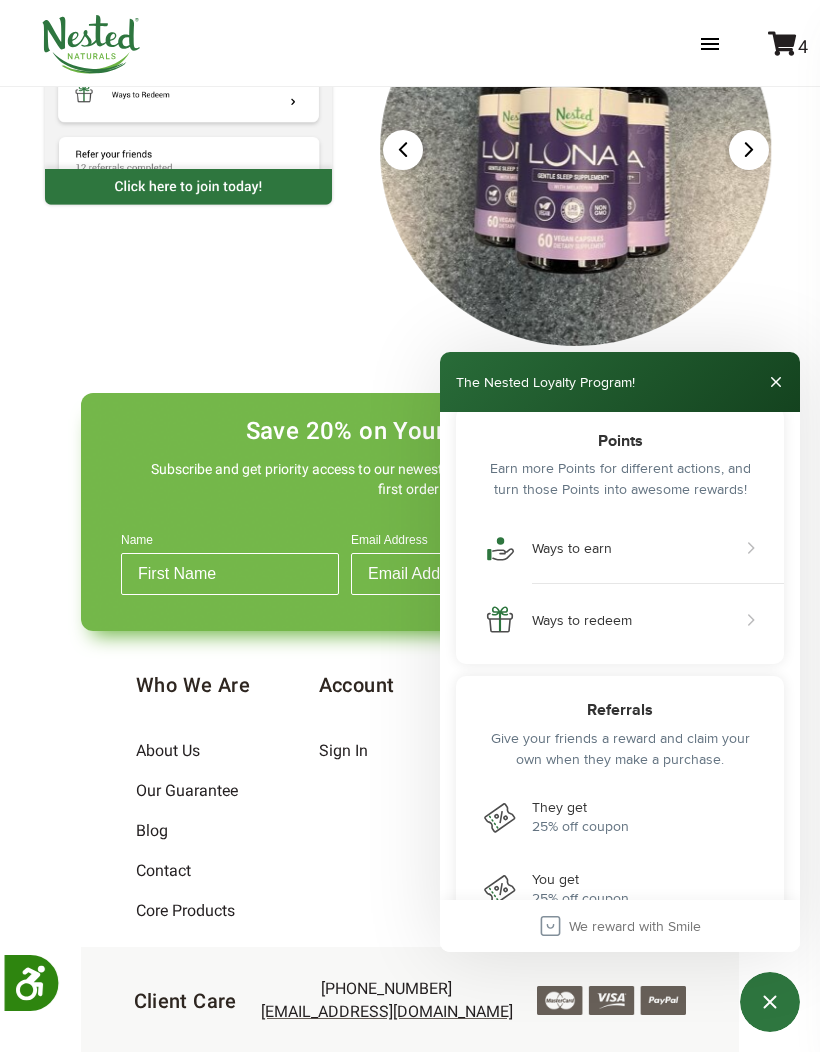 click on "Ways to redeem" at bounding box center (620, 620) 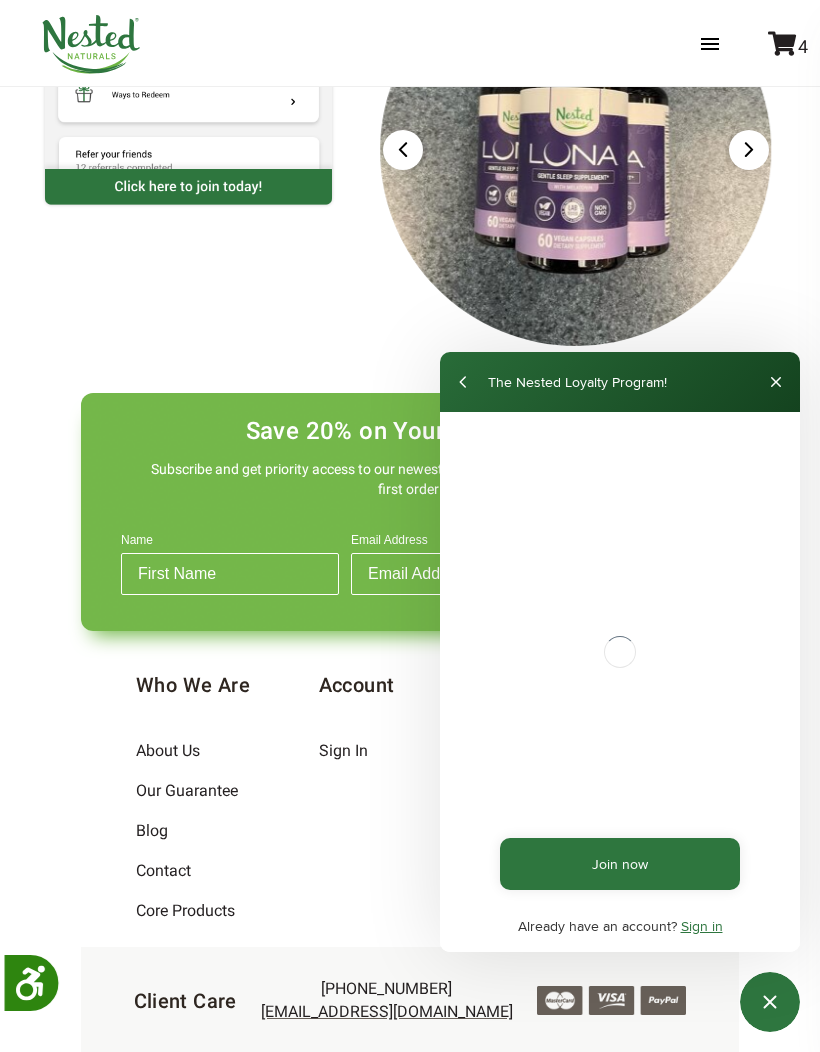 scroll, scrollTop: 0, scrollLeft: 0, axis: both 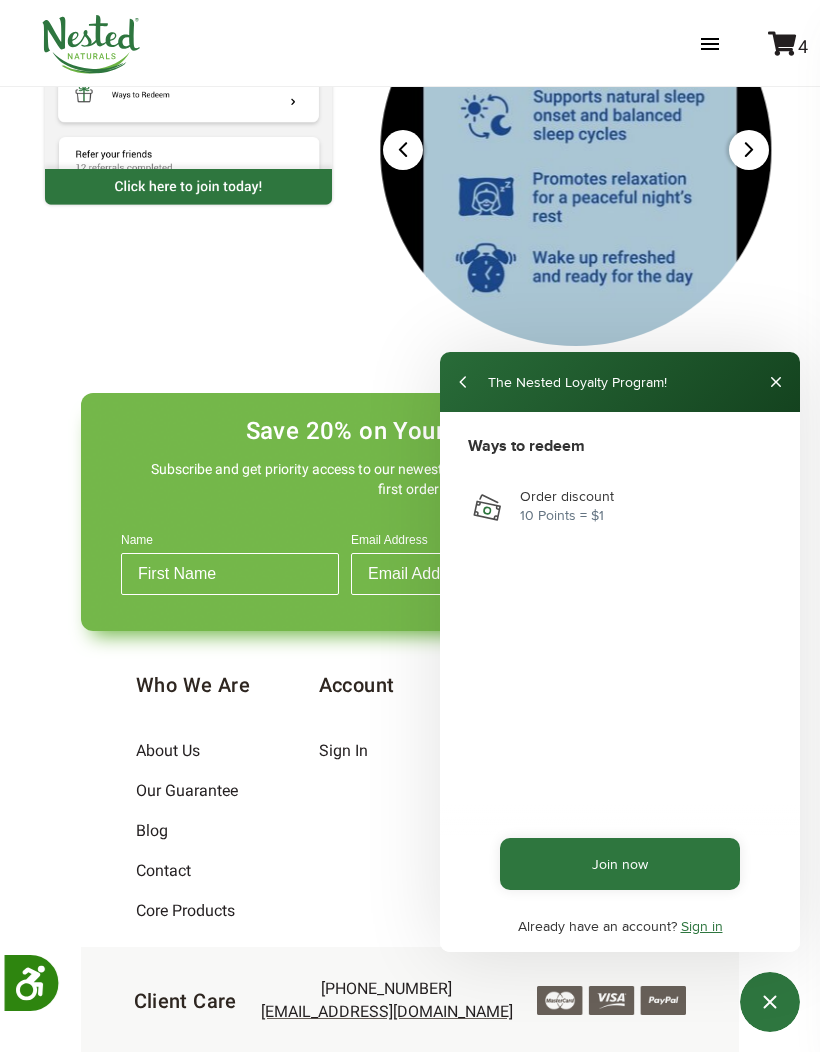 click at bounding box center [776, 382] 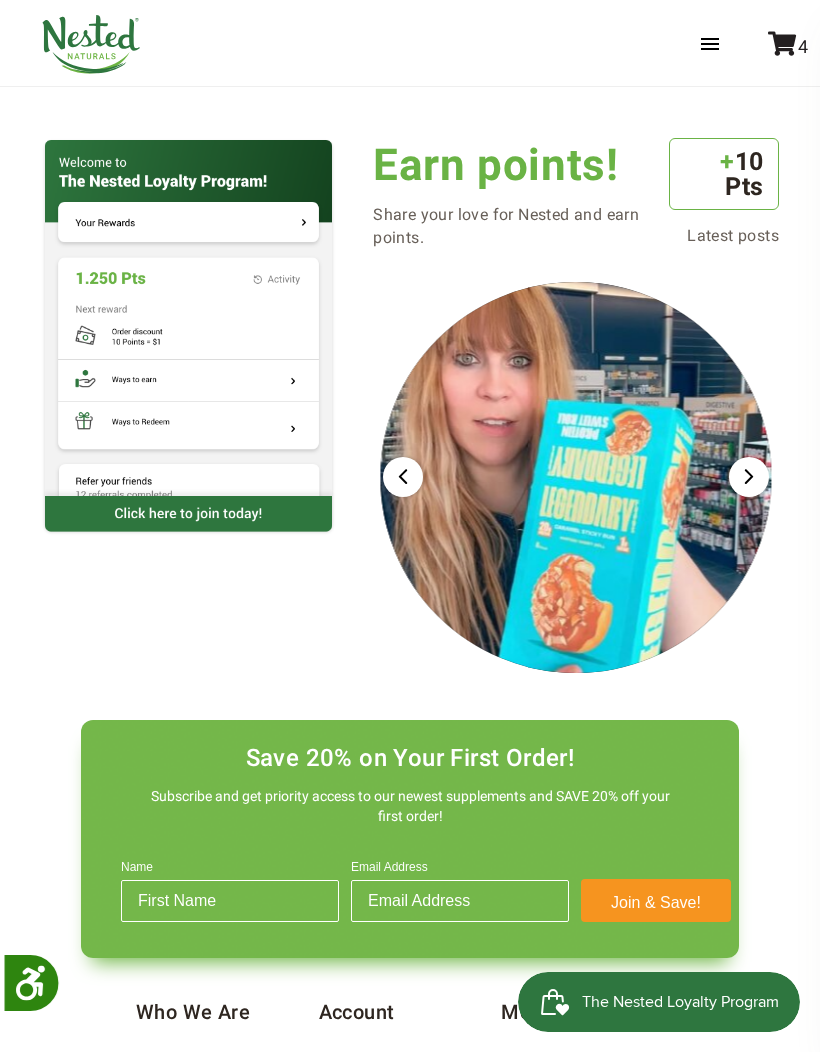 scroll, scrollTop: 2081, scrollLeft: 0, axis: vertical 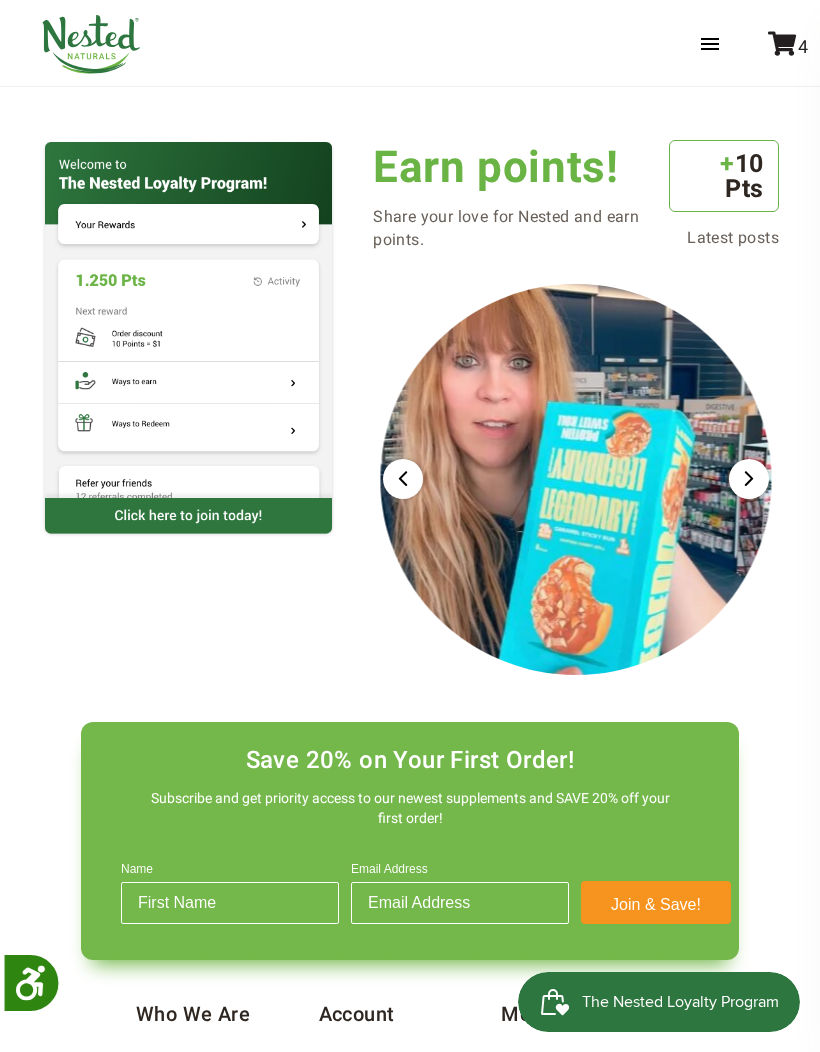 click at bounding box center (782, 43) 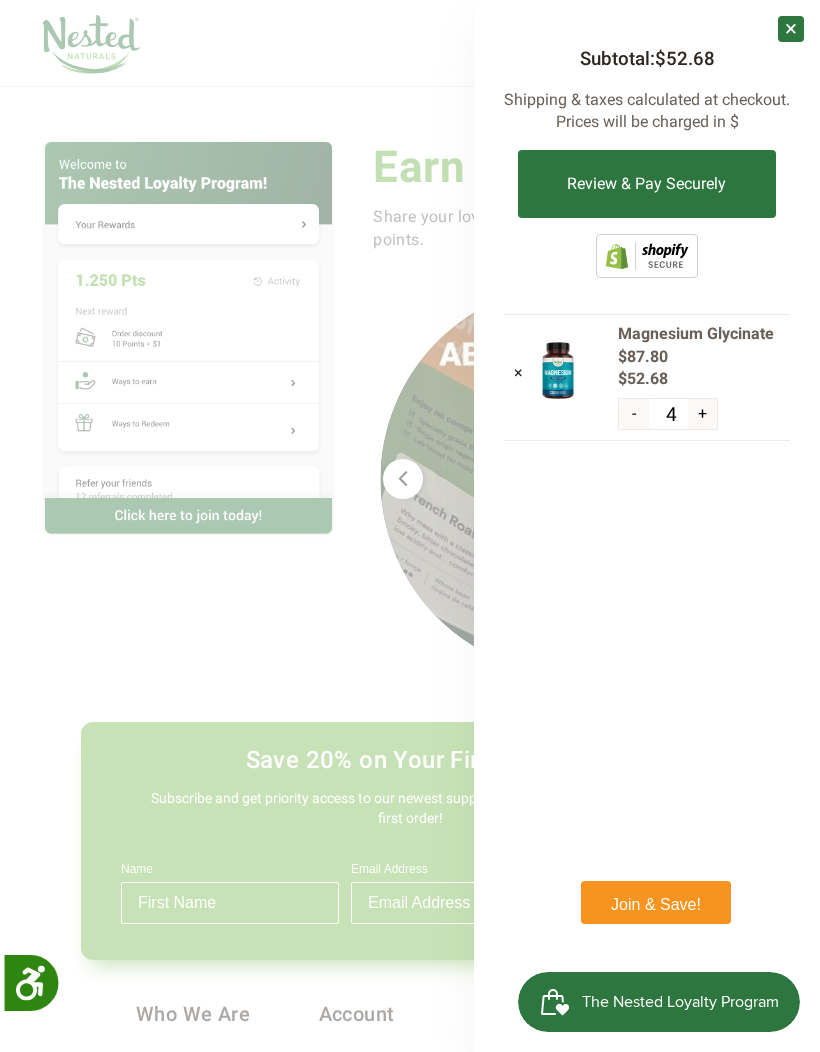 click on "Review & Pay Securely" at bounding box center [646, 184] 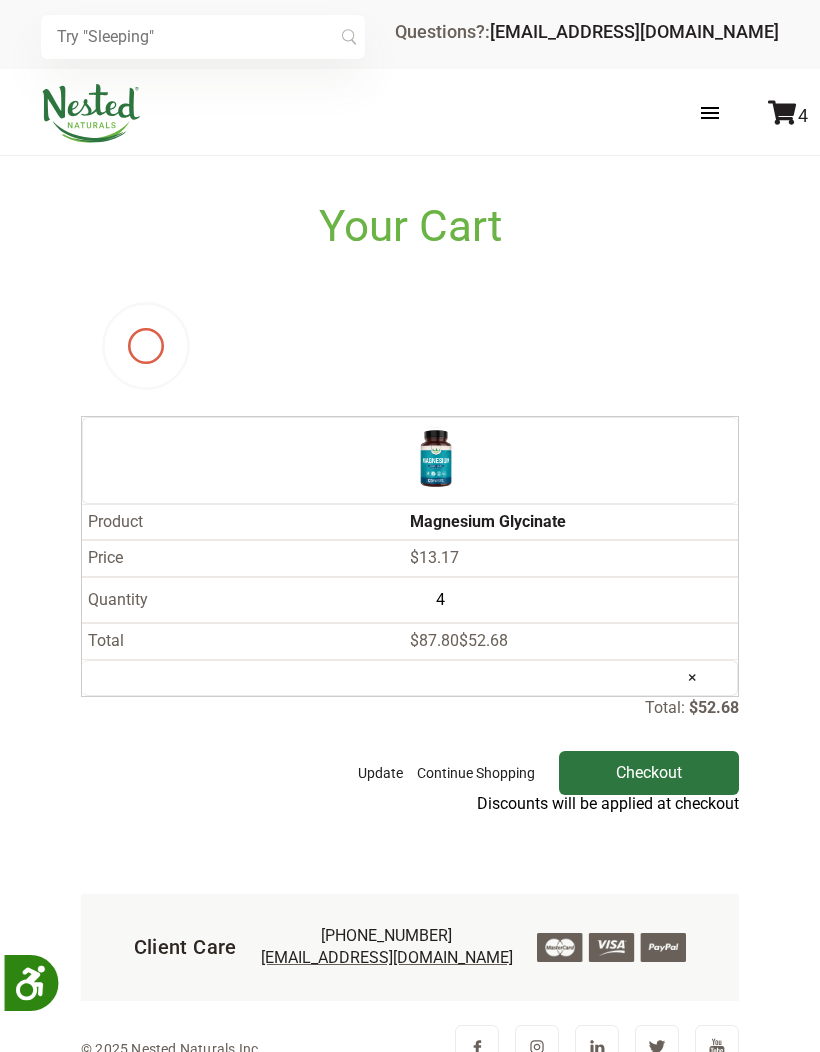 scroll, scrollTop: 0, scrollLeft: 0, axis: both 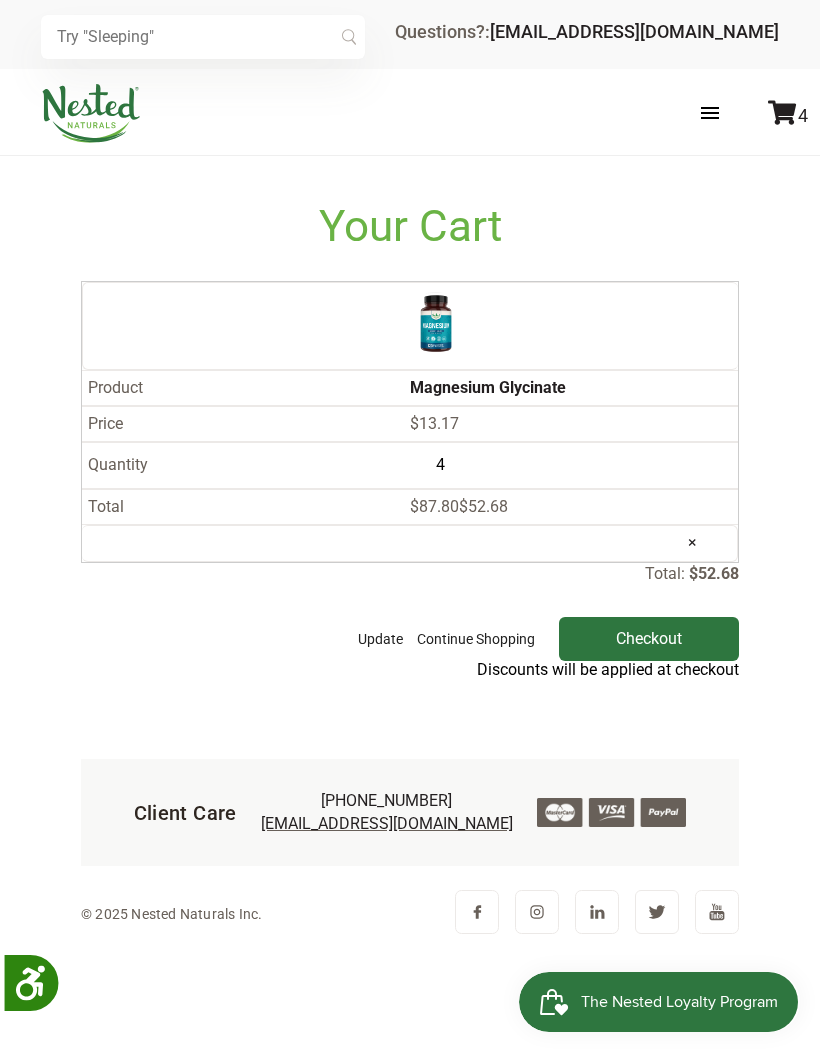 click on "Checkout" at bounding box center (649, 639) 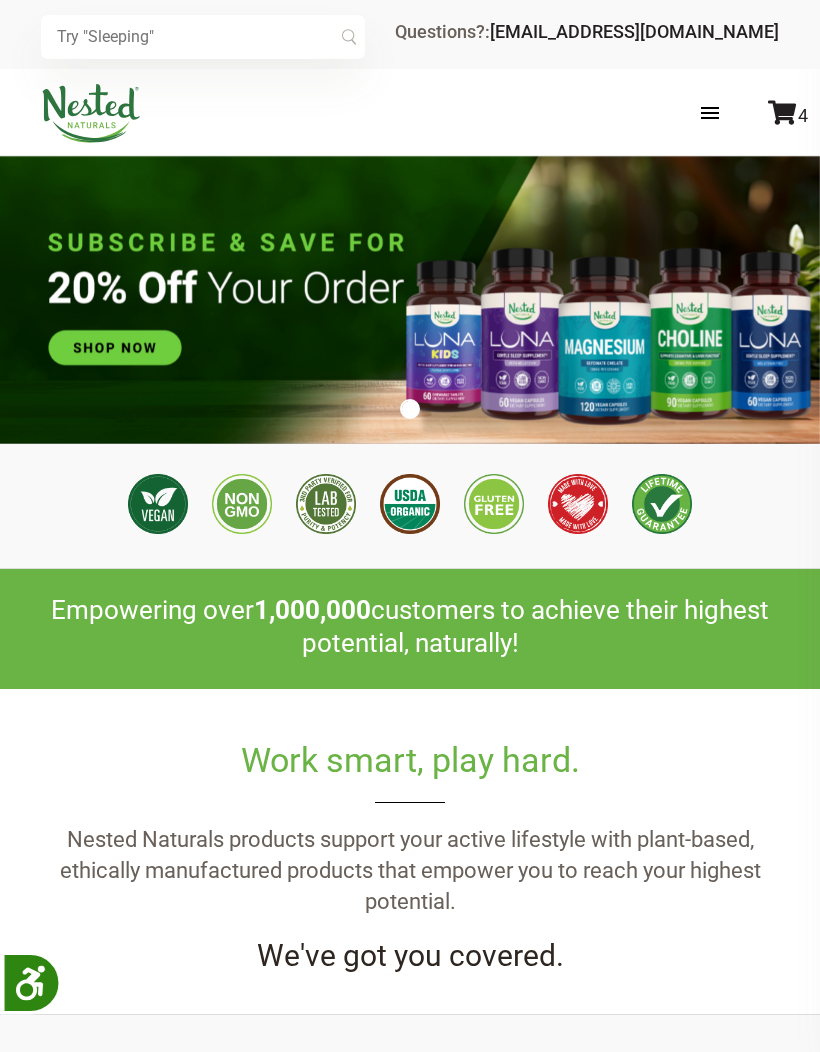 scroll, scrollTop: 0, scrollLeft: 0, axis: both 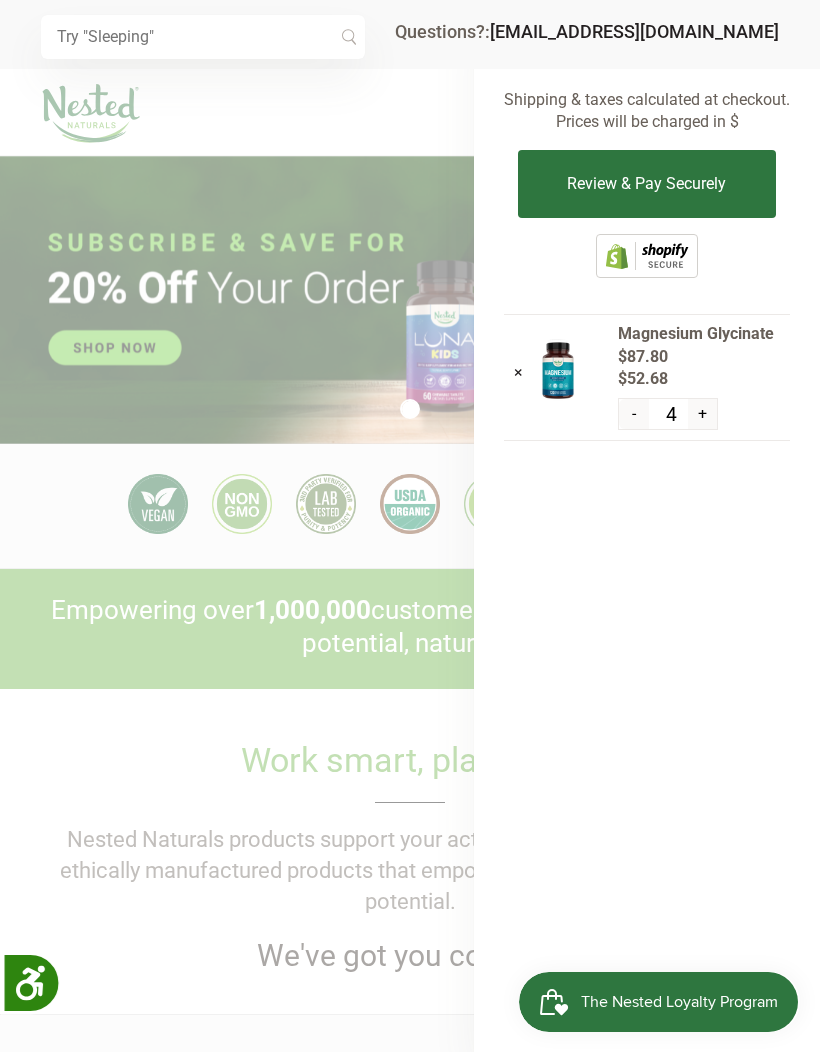 click on "Review & Pay Securely" at bounding box center [646, 184] 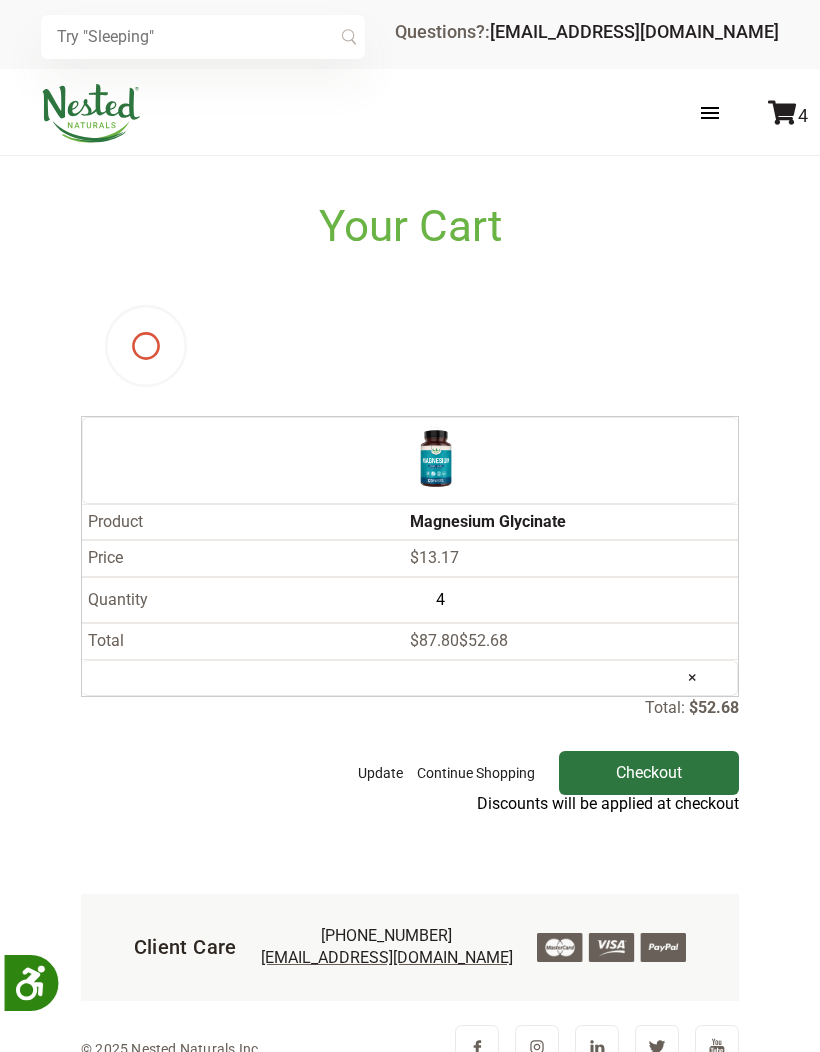 scroll, scrollTop: 0, scrollLeft: 0, axis: both 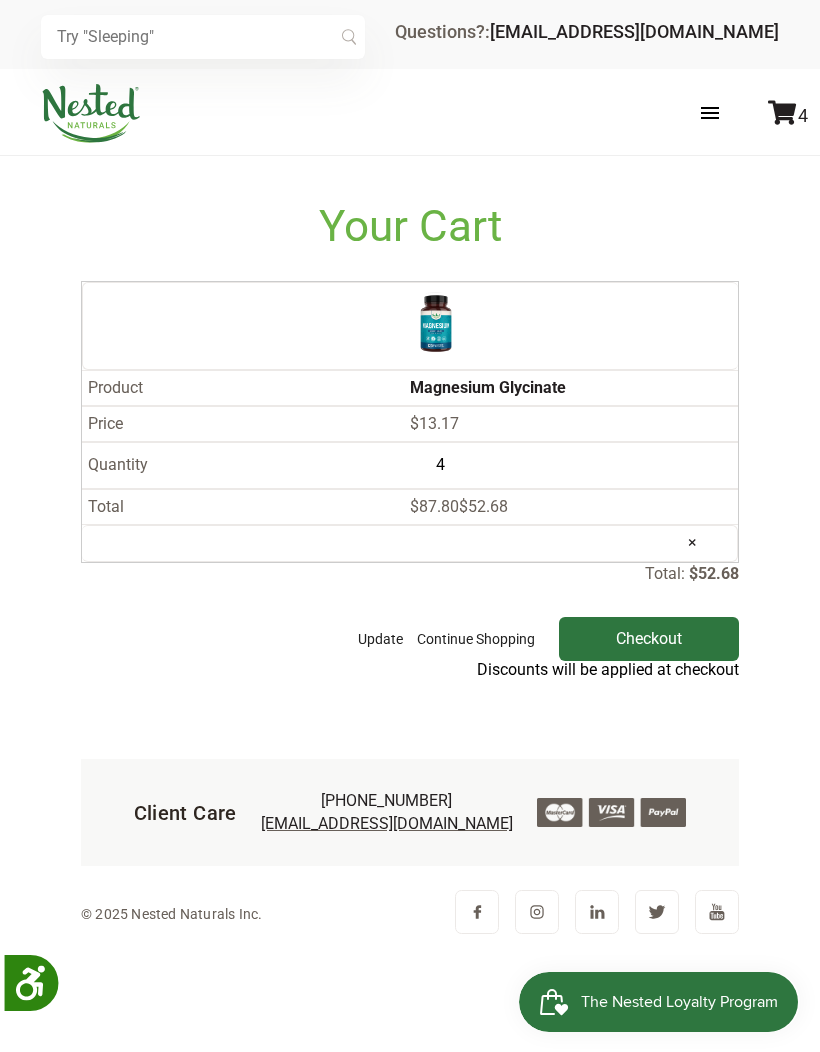 click on "Checkout" at bounding box center (649, 639) 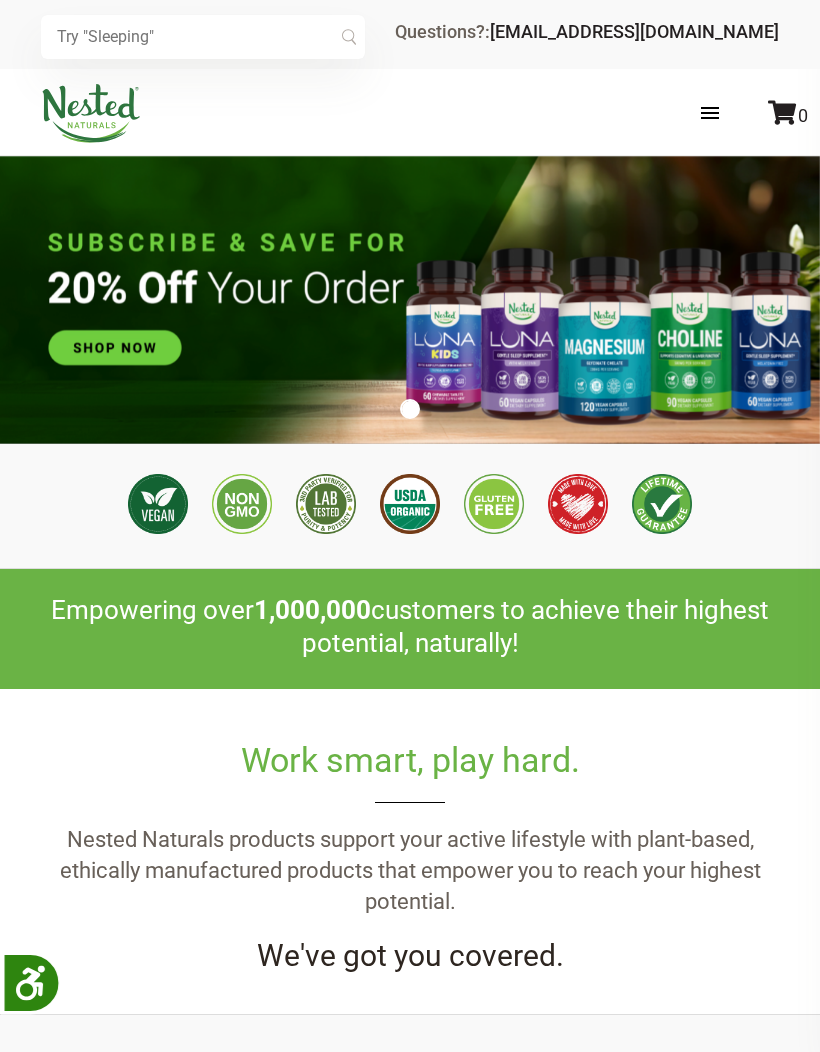 scroll, scrollTop: 0, scrollLeft: 0, axis: both 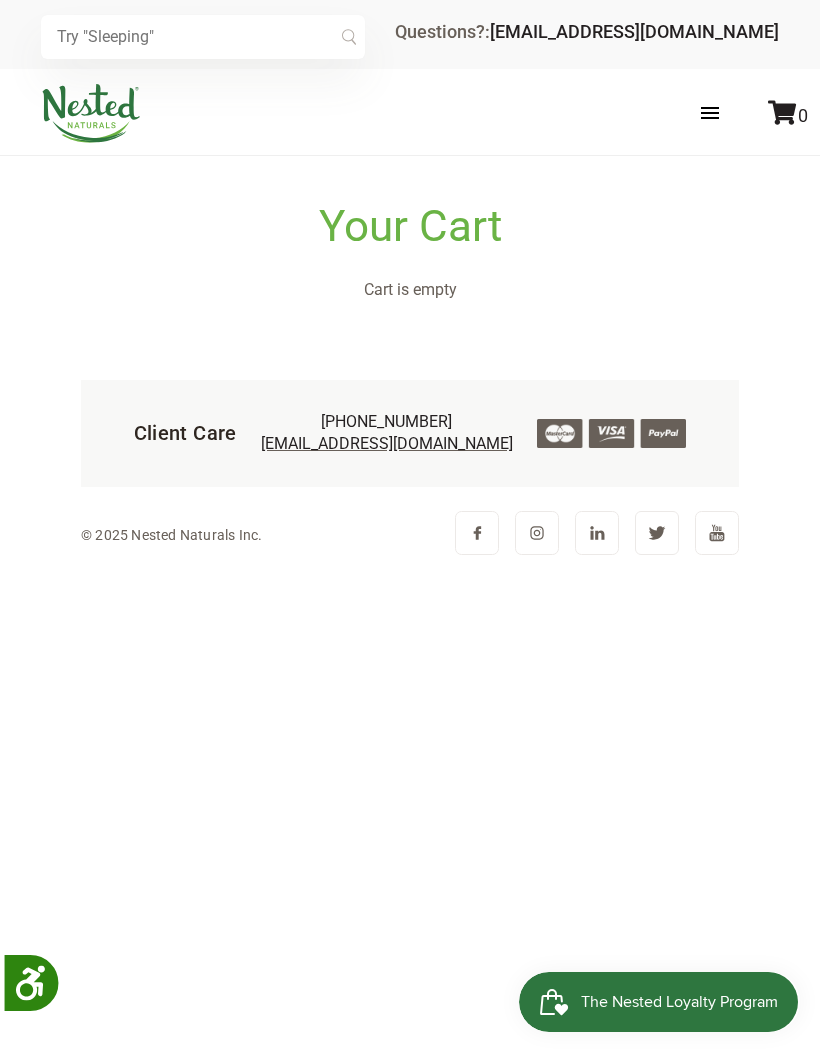 click at bounding box center [710, 113] 